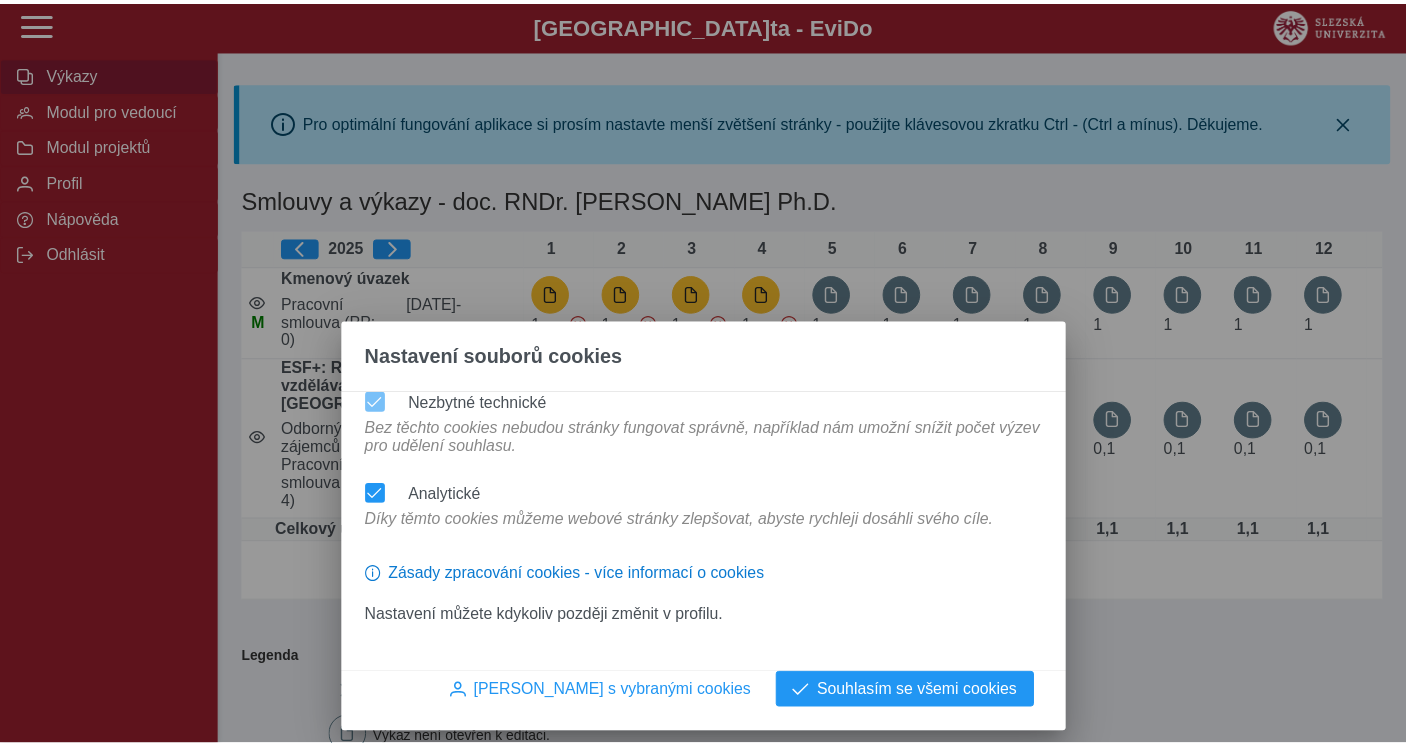 scroll, scrollTop: 0, scrollLeft: 0, axis: both 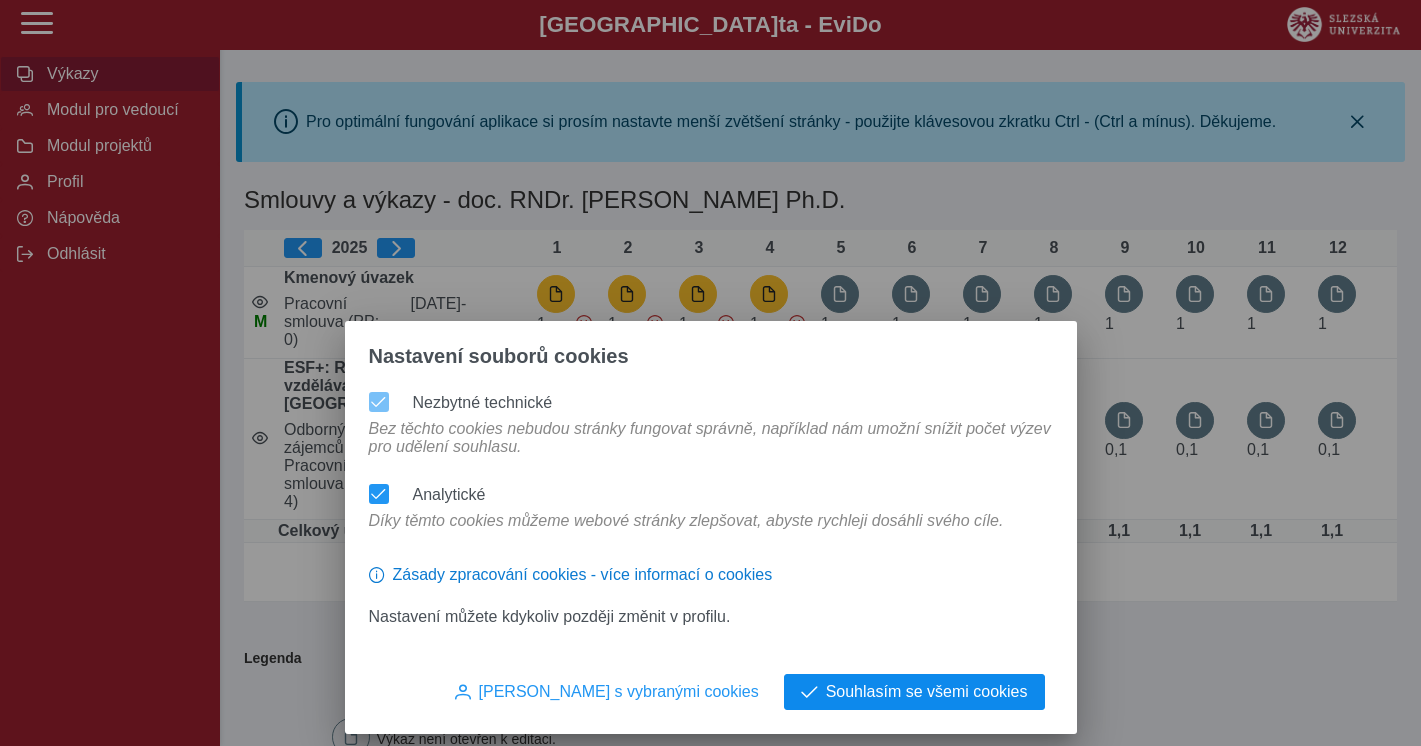 click on "Souhlasím se všemi cookies" at bounding box center (914, 692) 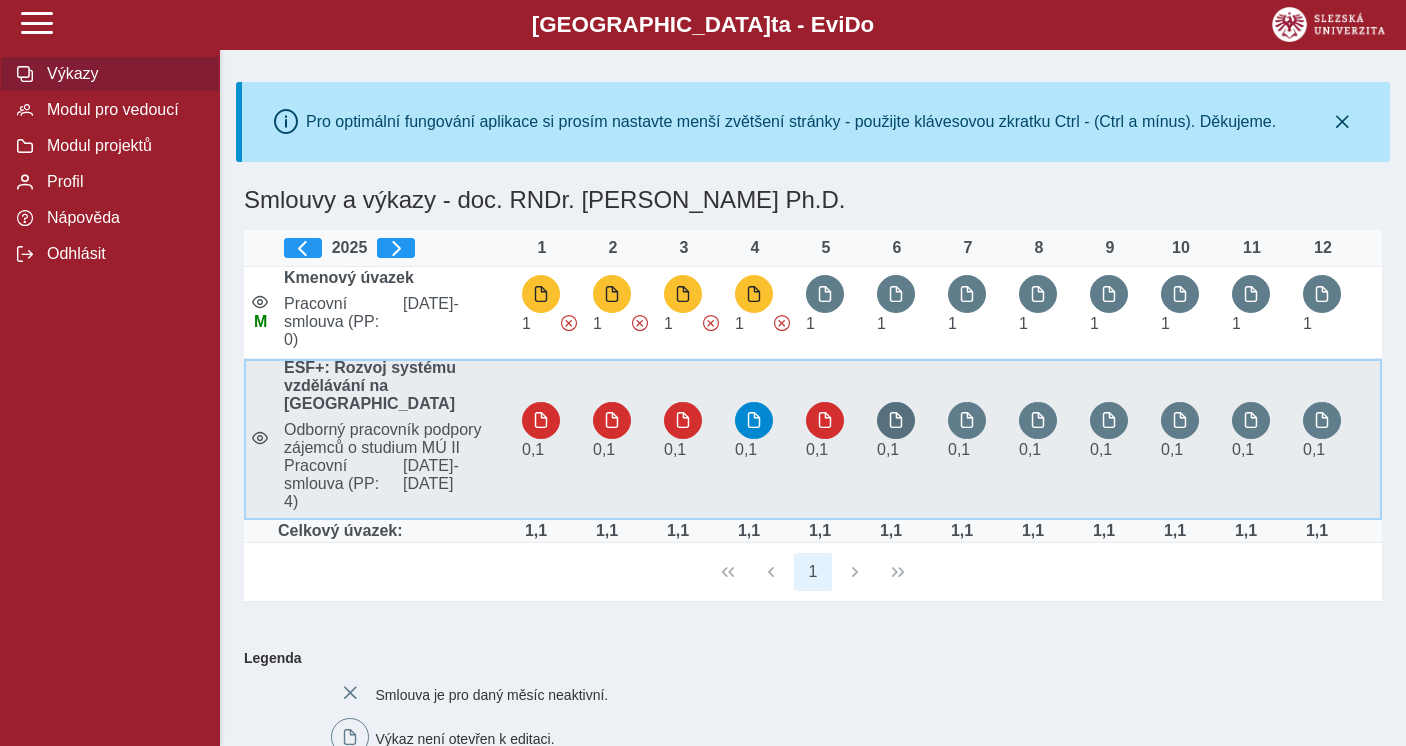 click at bounding box center (896, 420) 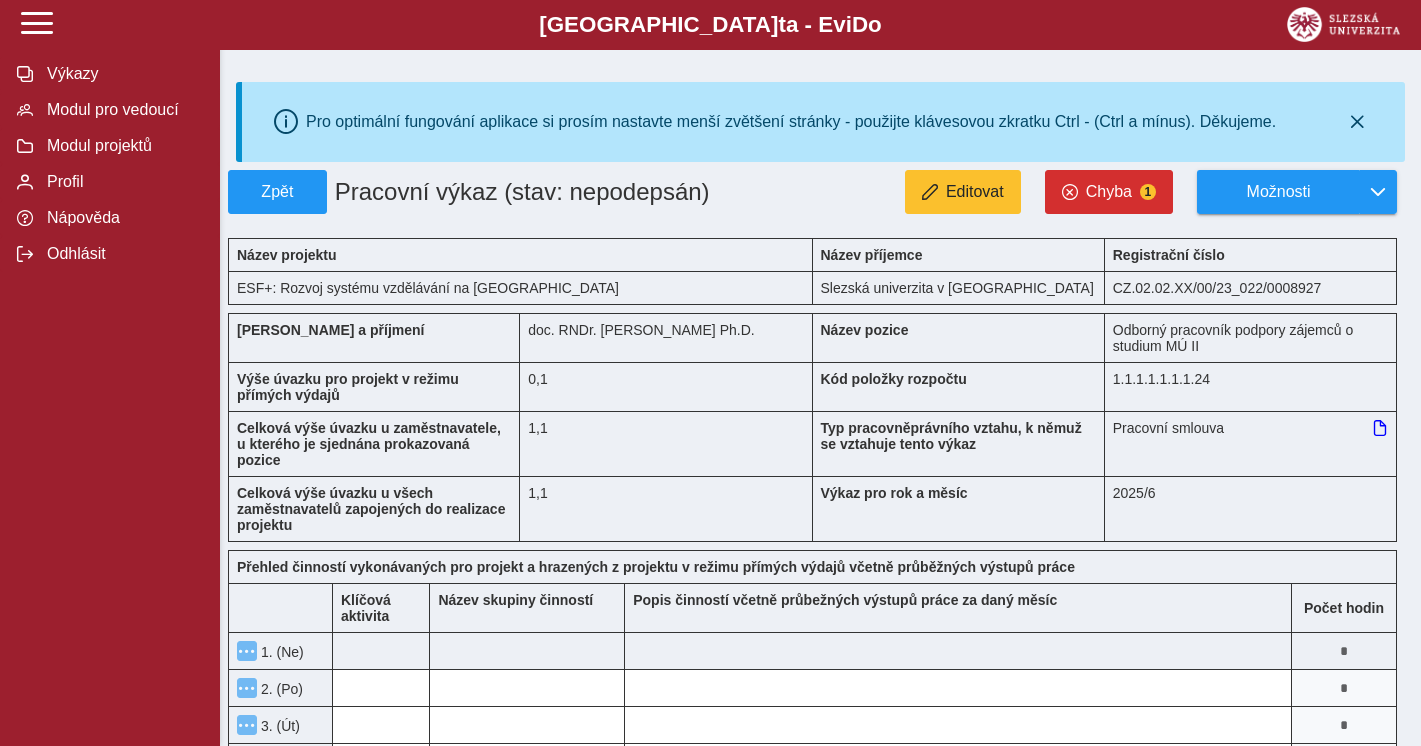 type 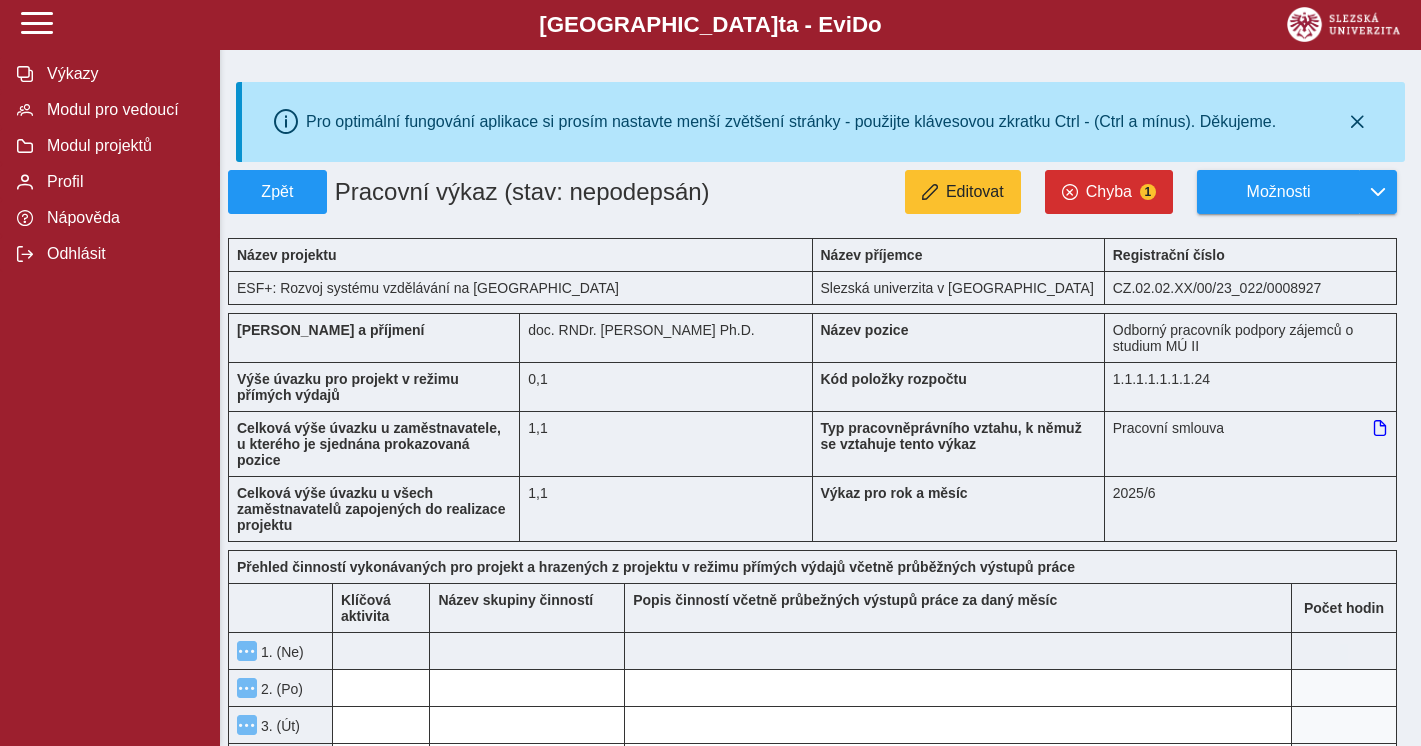 type on "*" 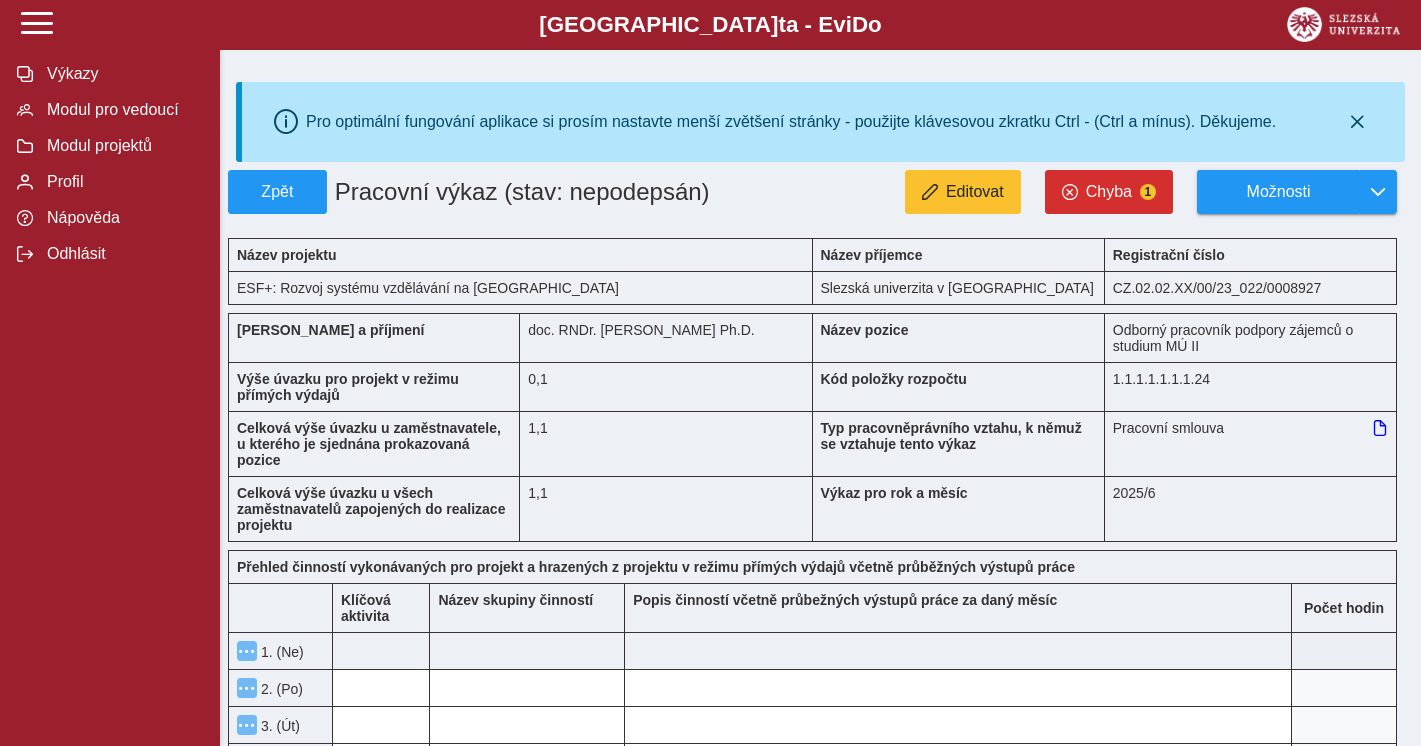type on "*" 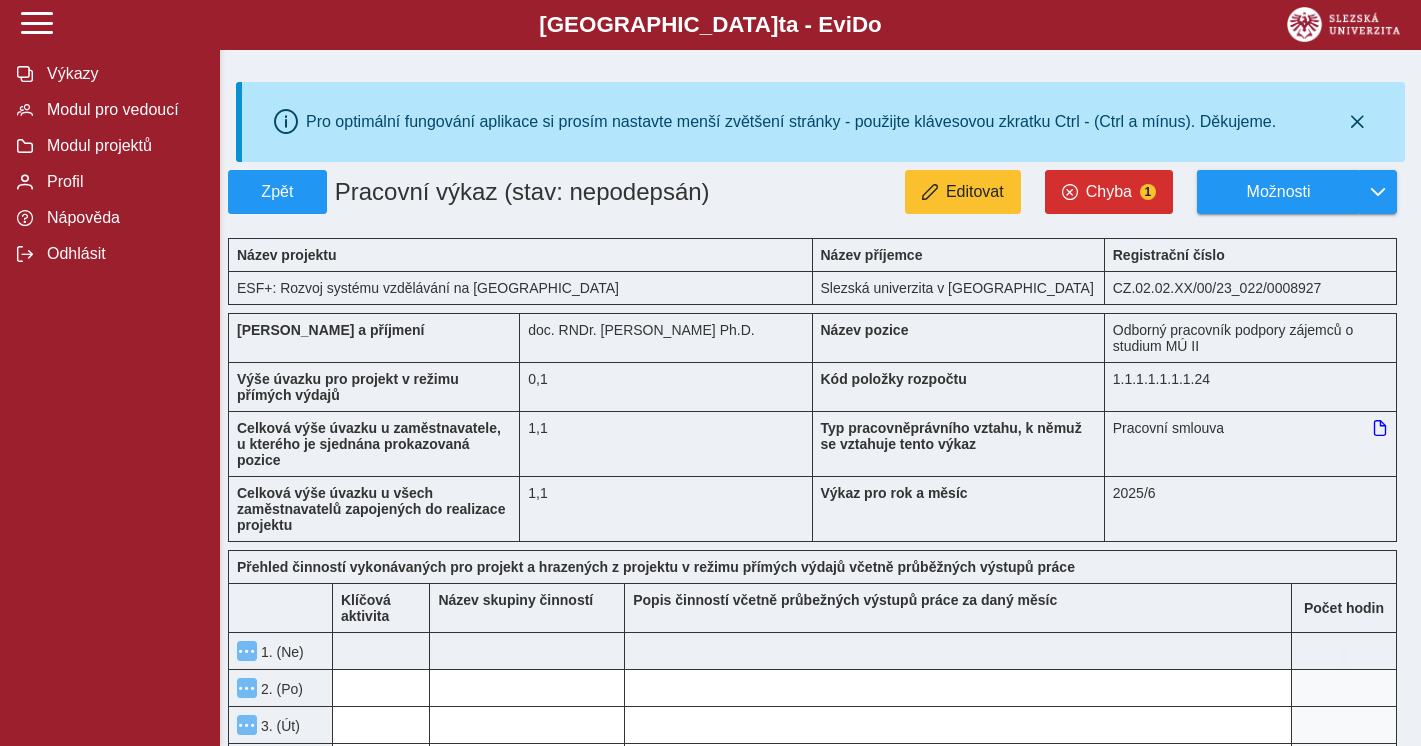 type 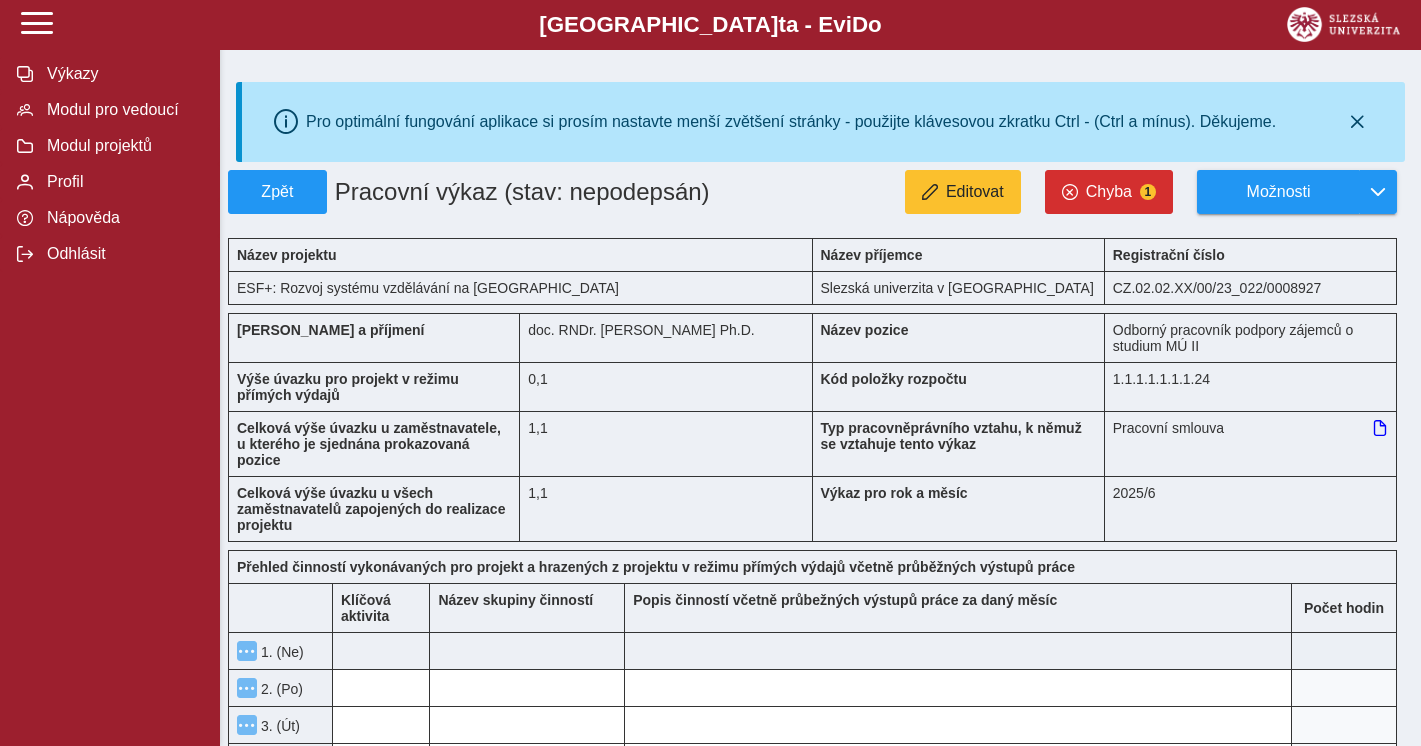 type 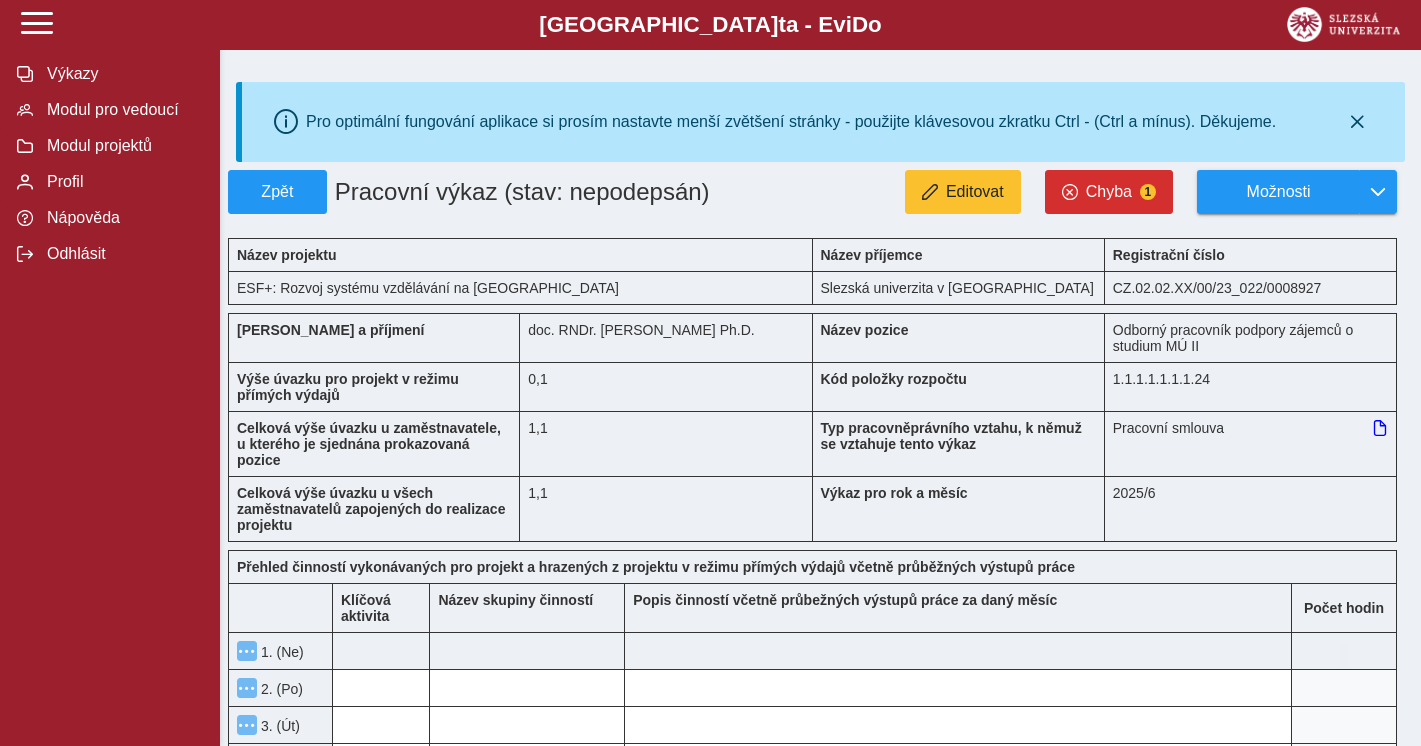 type on "*" 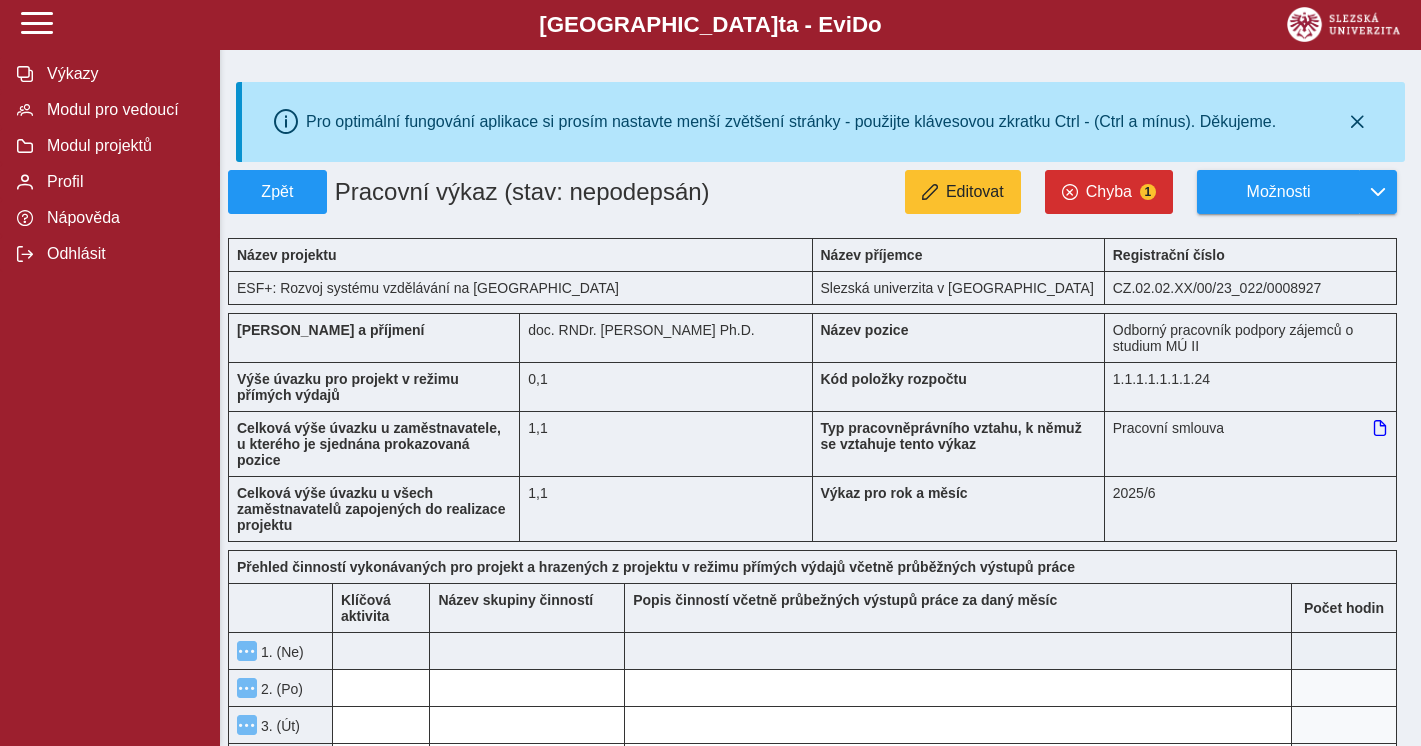 type on "*" 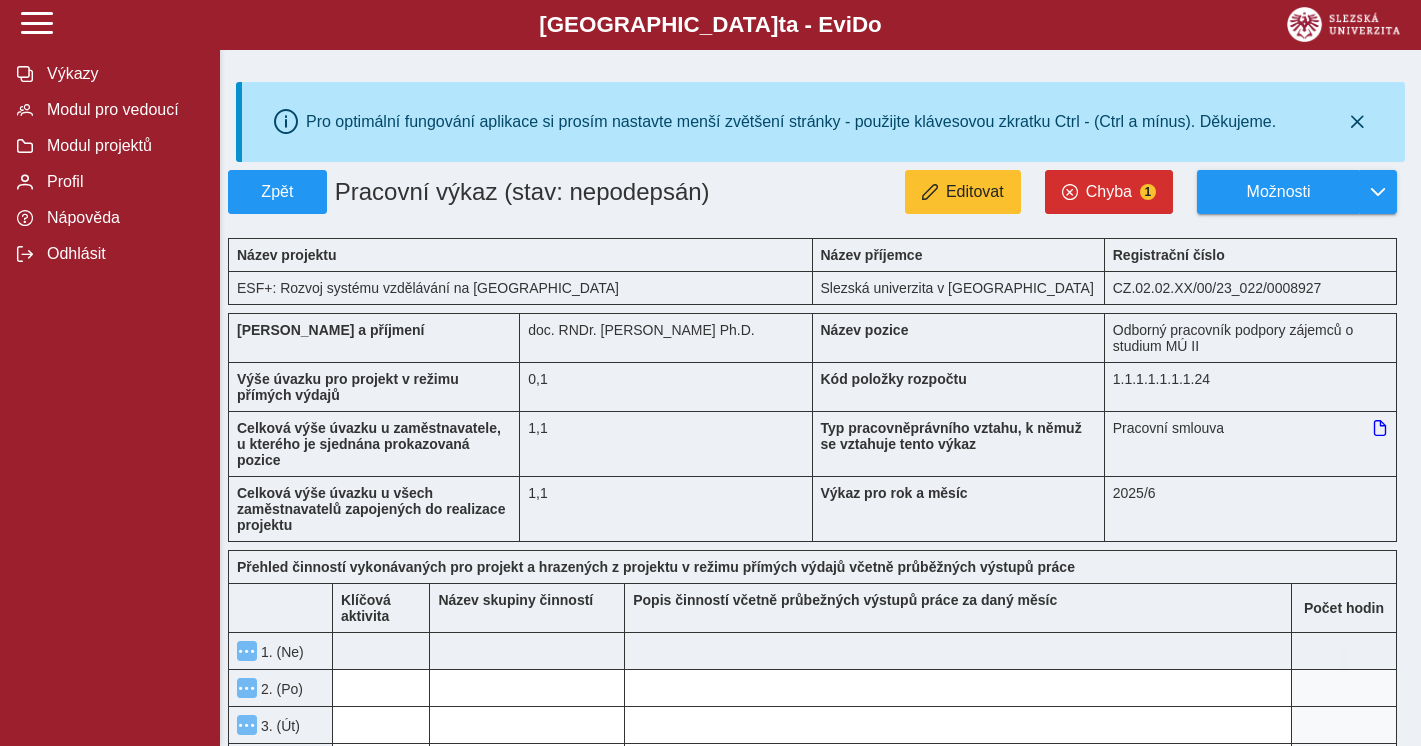 type 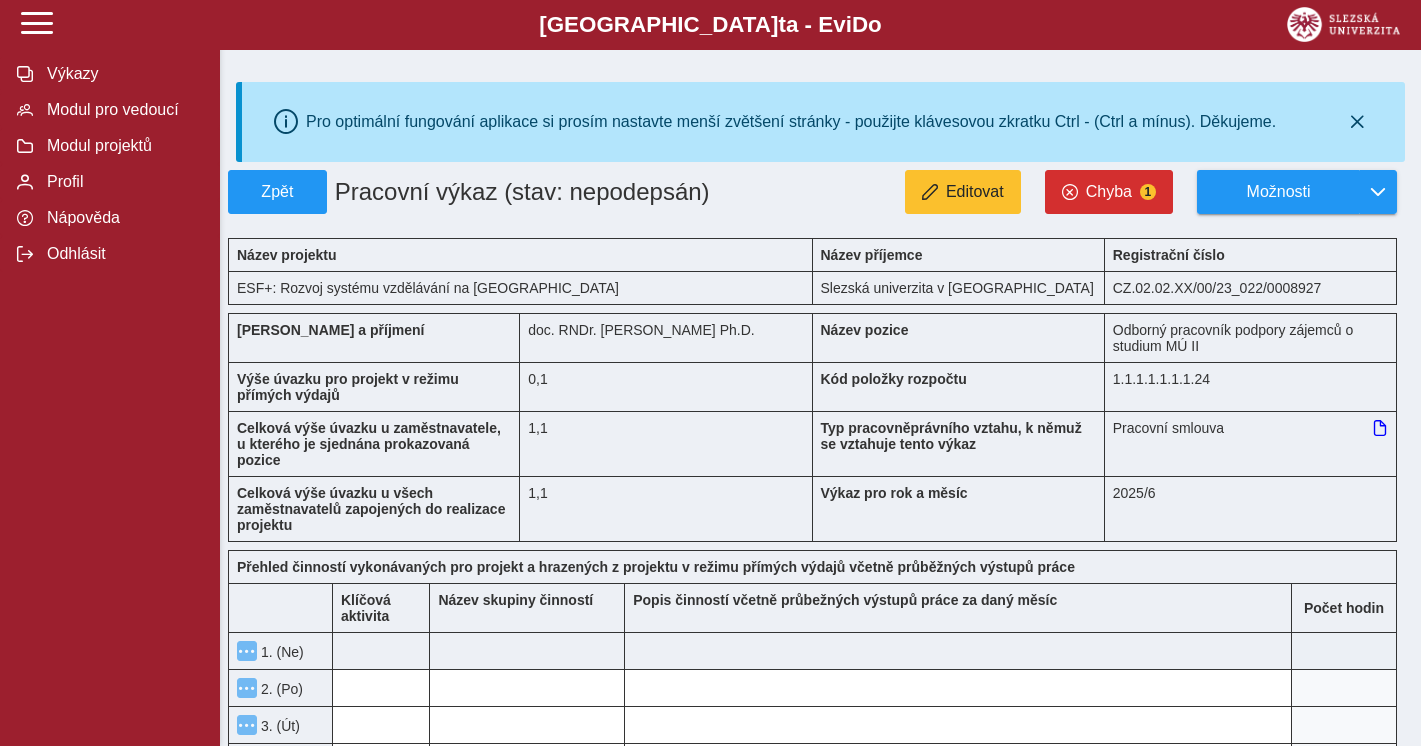 type 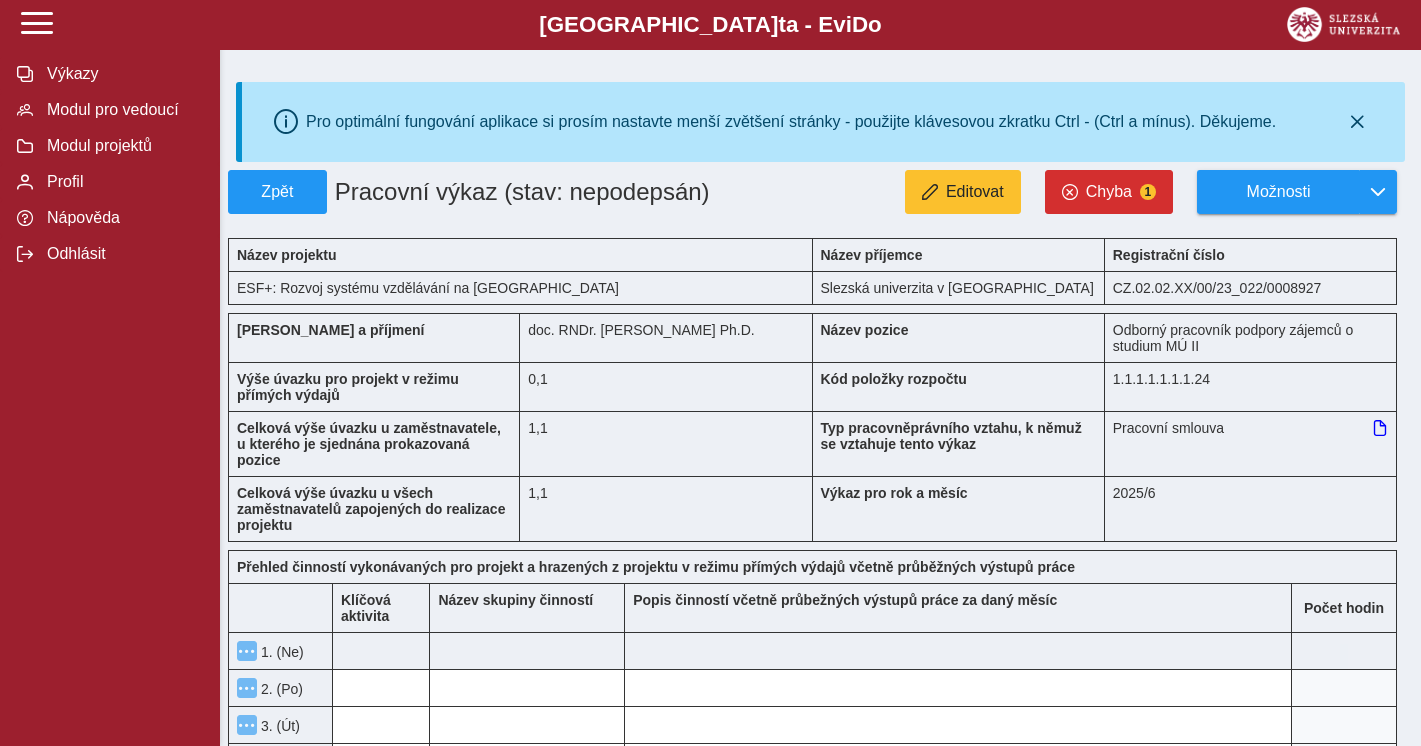 type 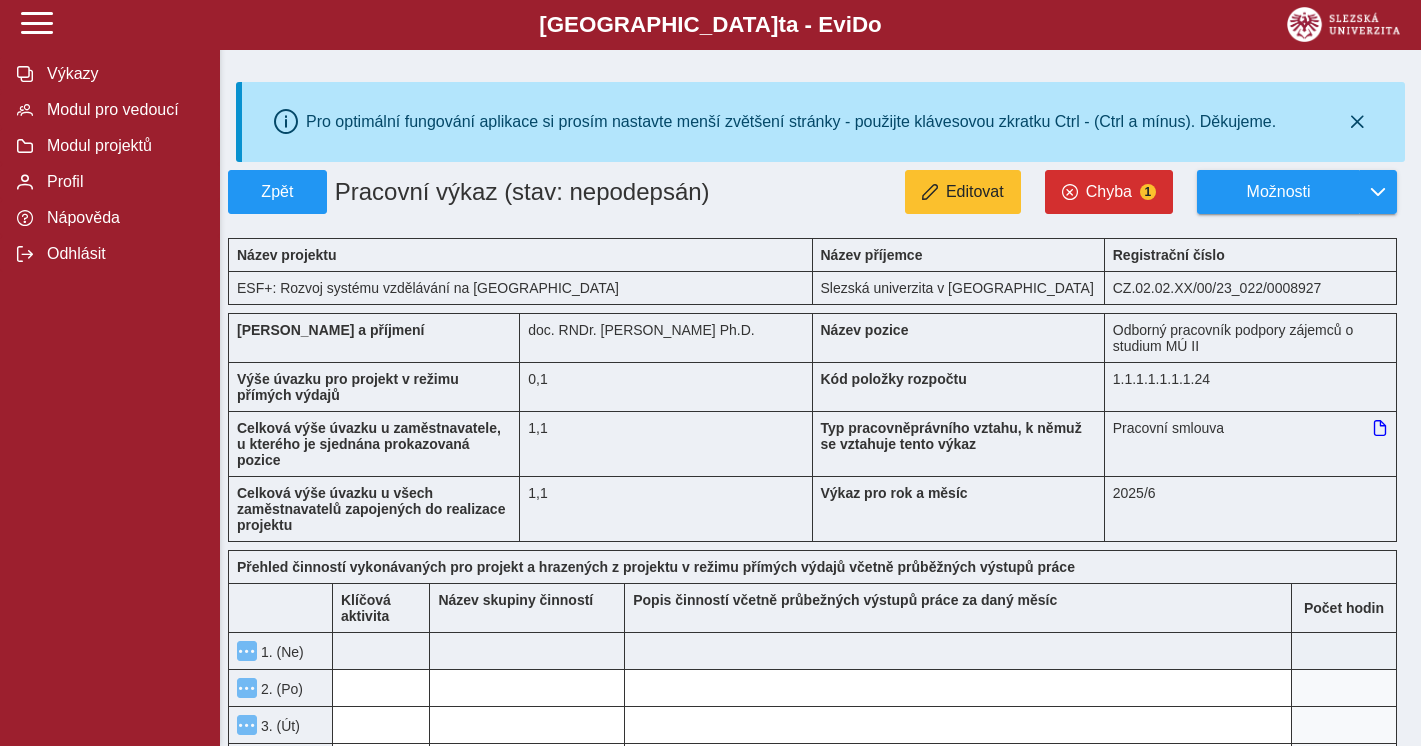type on "*" 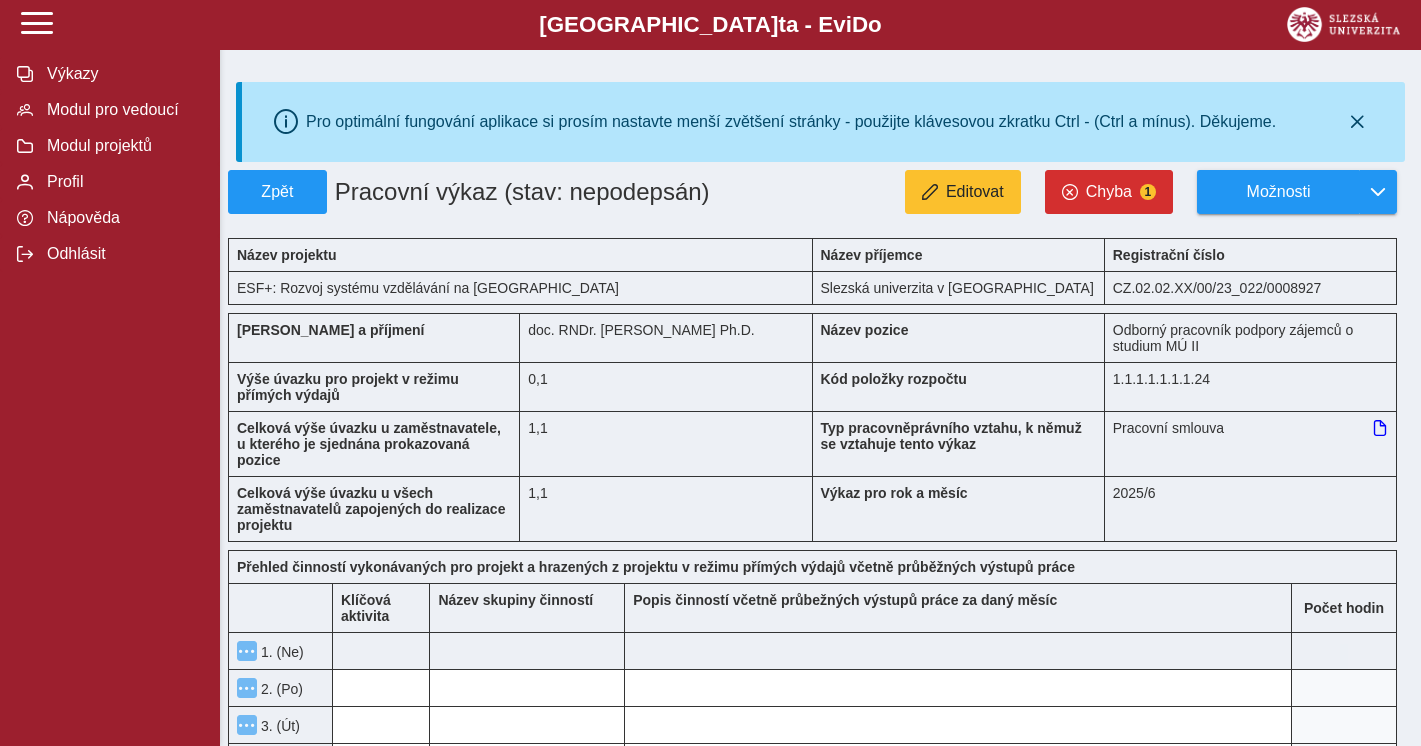 type on "*" 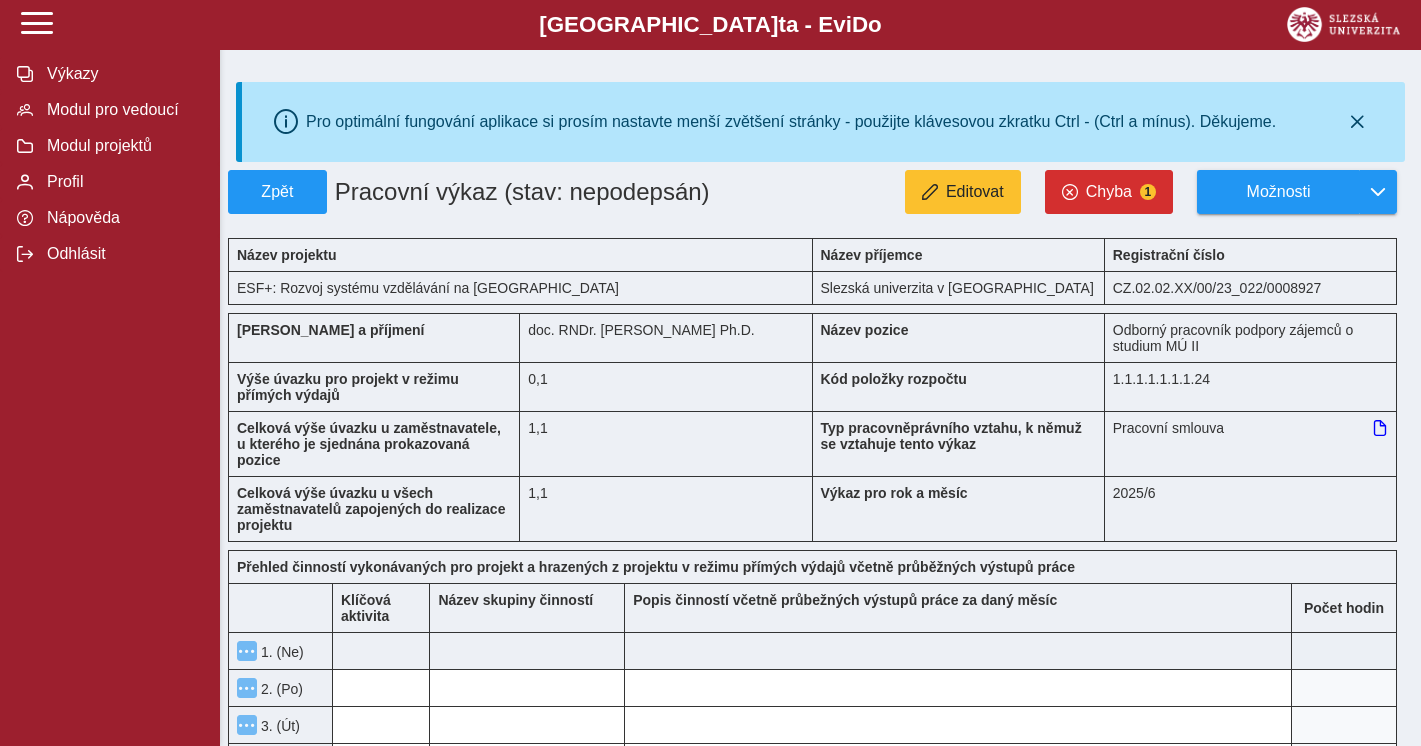 type 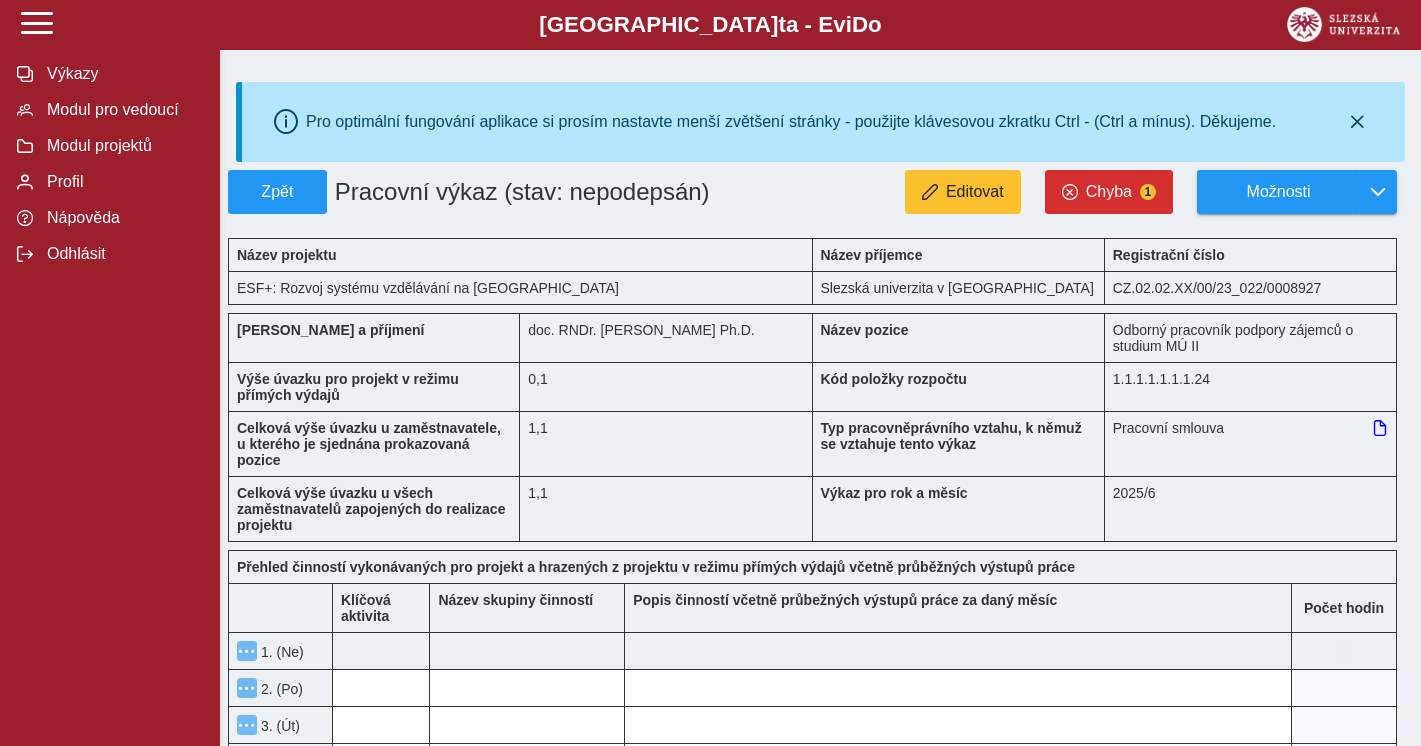 type 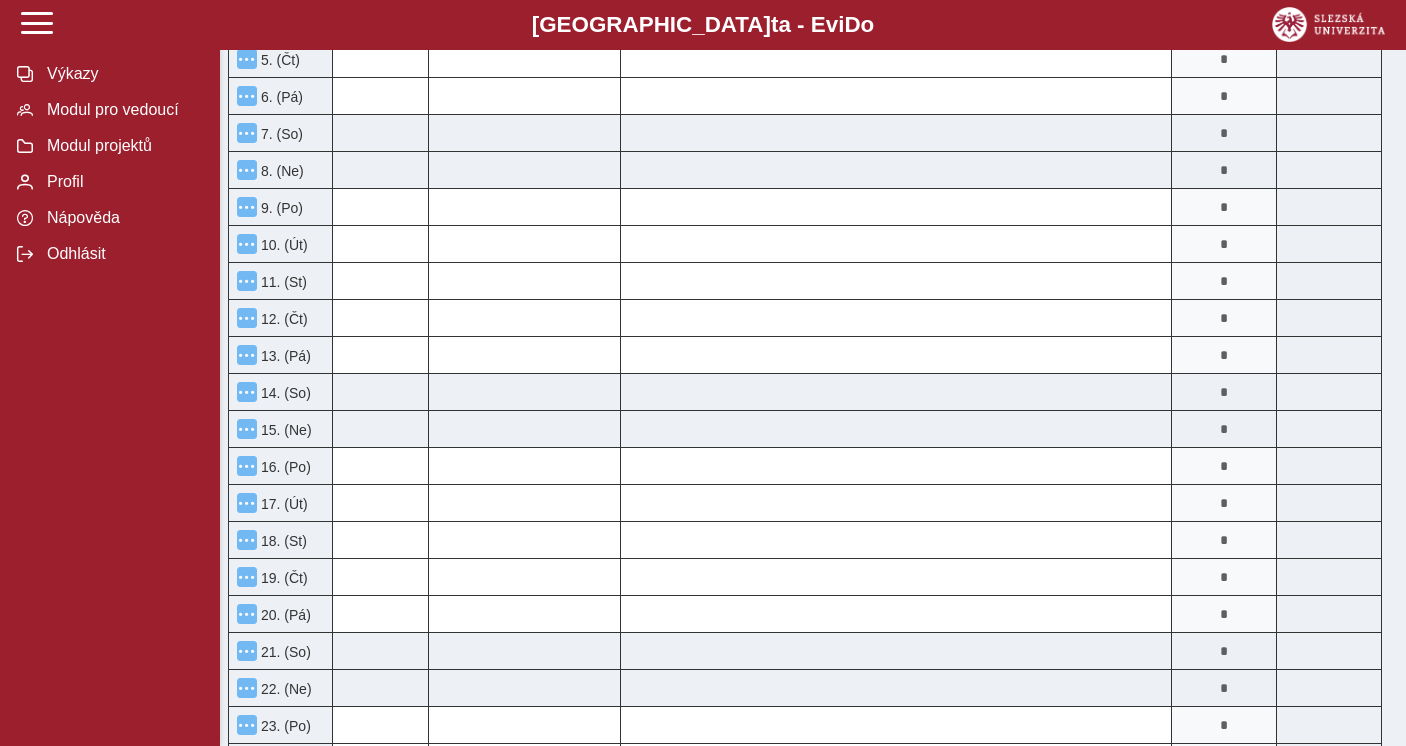 scroll, scrollTop: 777, scrollLeft: 0, axis: vertical 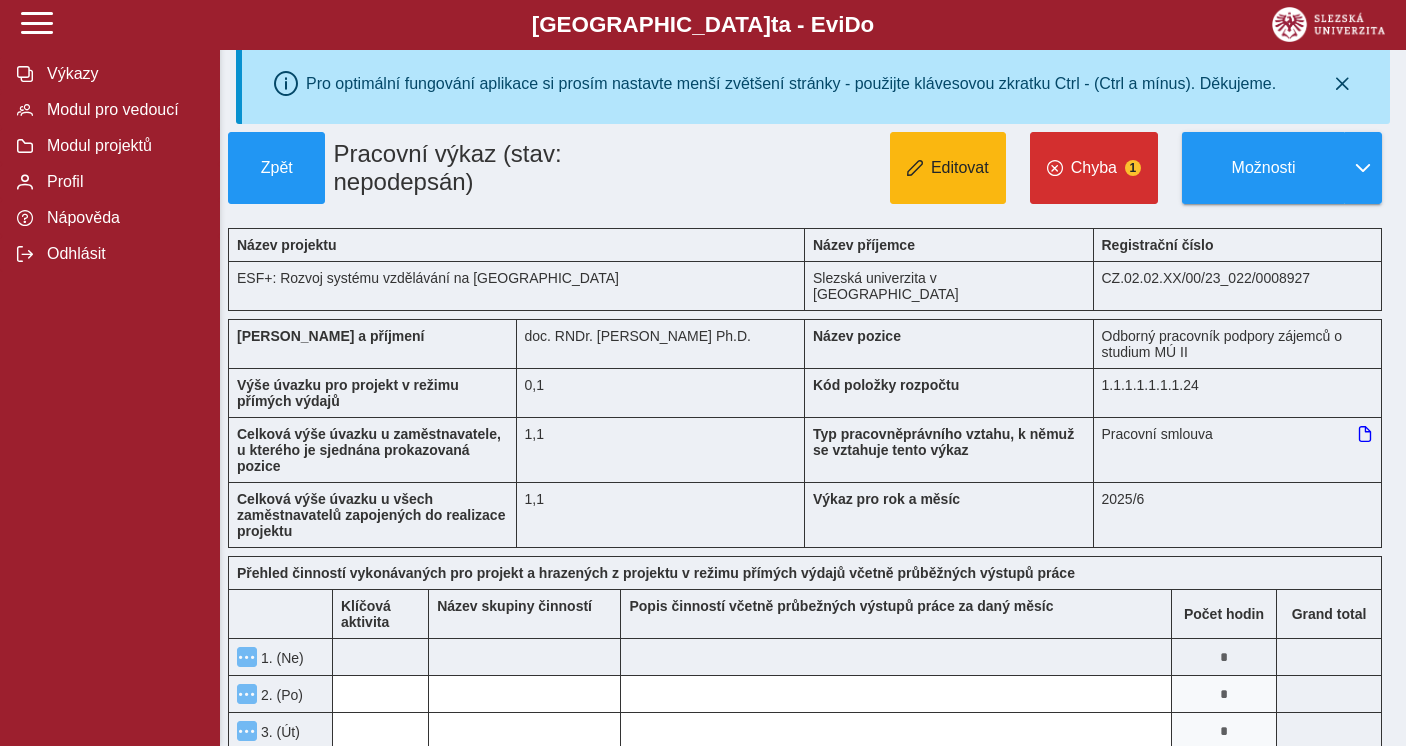 click on "Editovat" at bounding box center (960, 168) 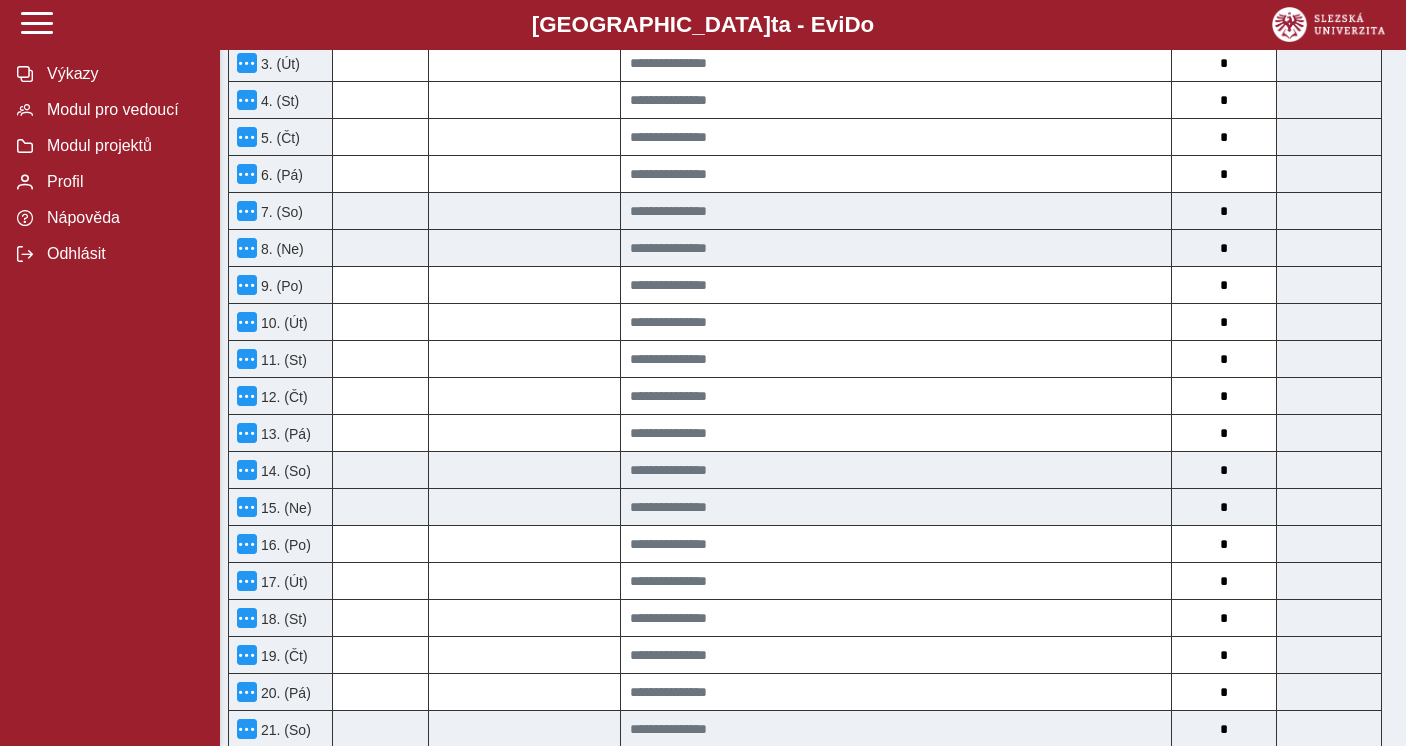 scroll, scrollTop: 822, scrollLeft: 0, axis: vertical 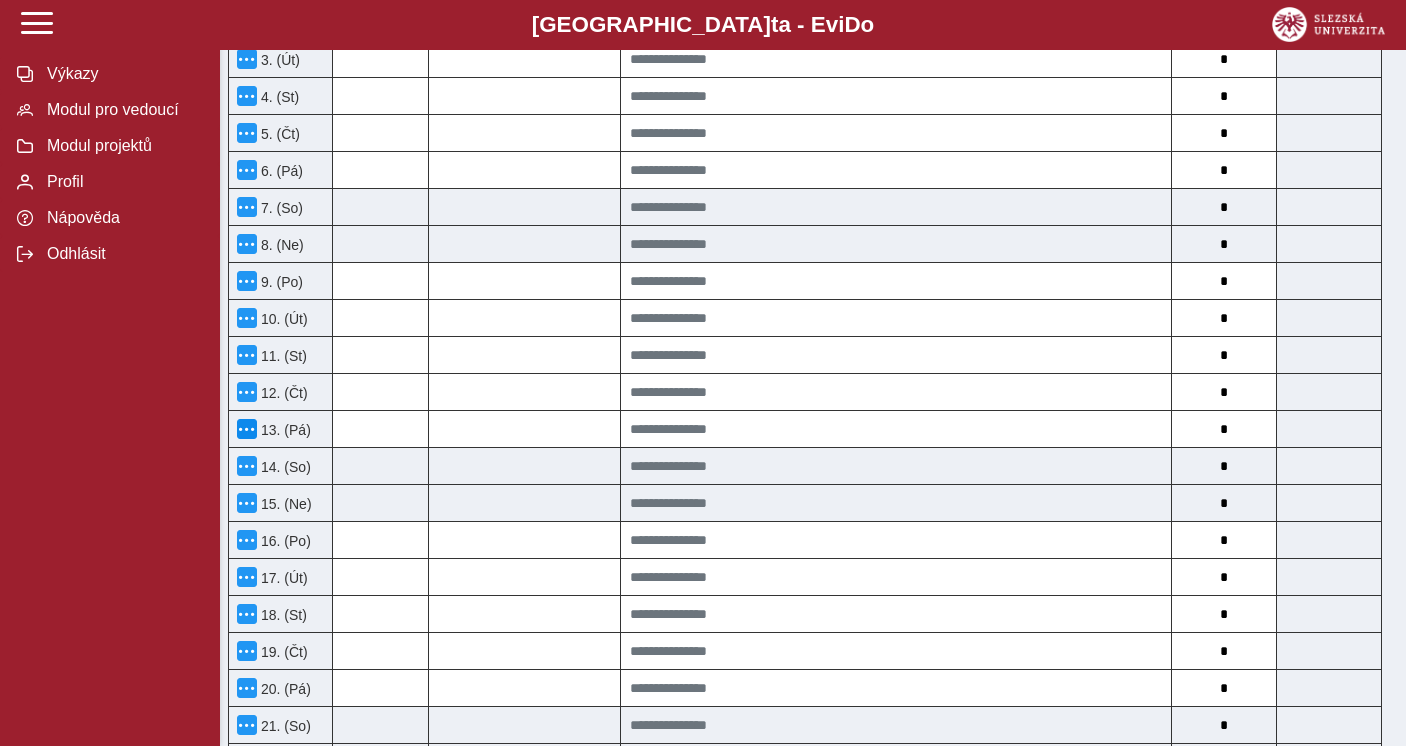 click at bounding box center [247, 429] 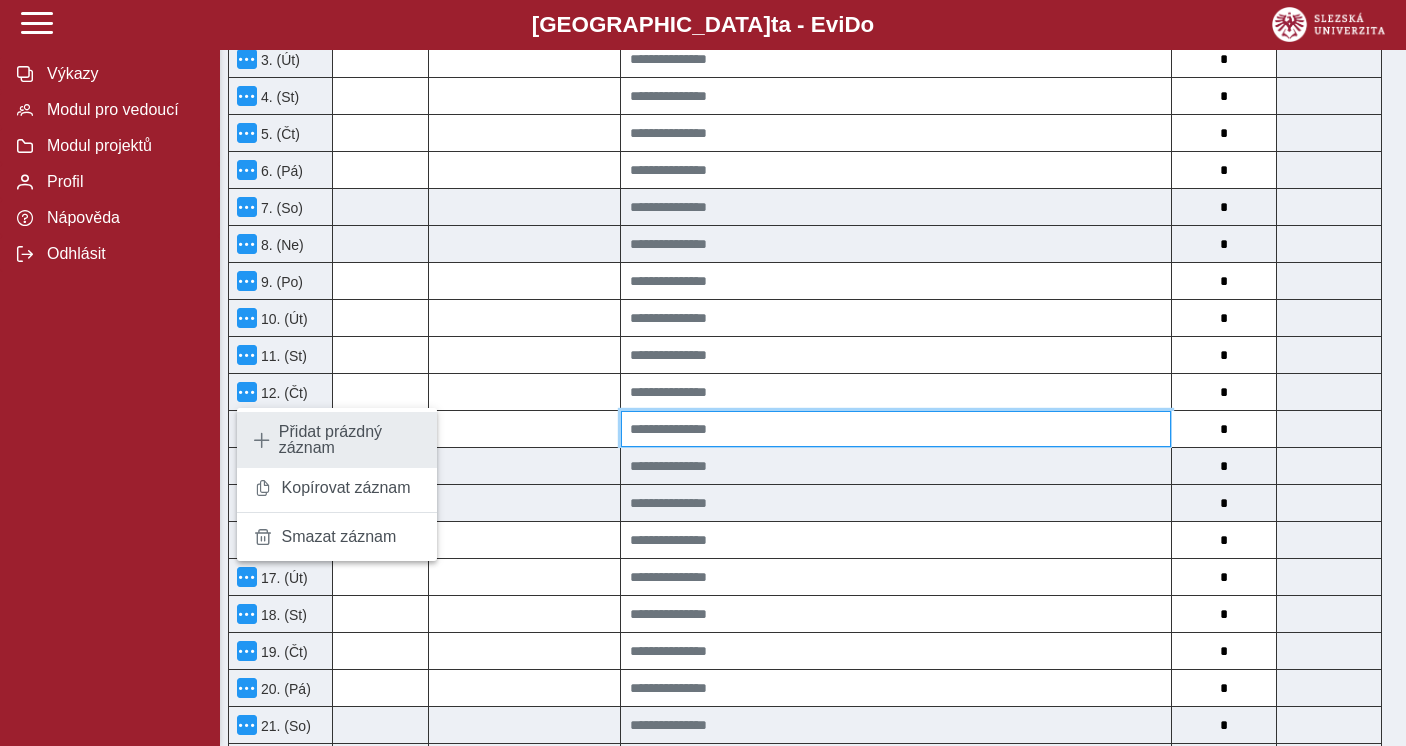 click at bounding box center [896, 429] 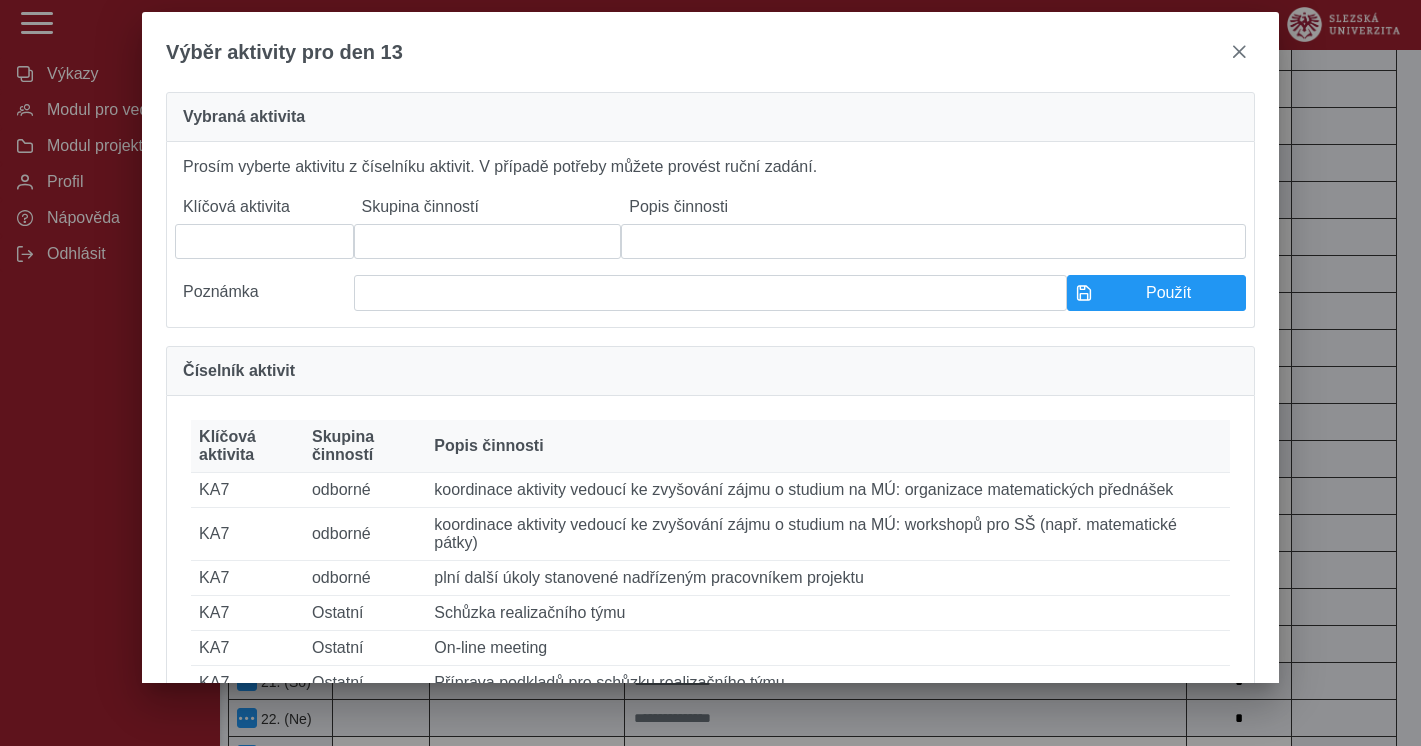 click on "Klíčová aktivita Skupina činností Popis činnosti Klíčová aktivita KA7 Skupina činností odborné Popis činnosti koordinace aktivity vedoucí ke zvyšování zájmu o studium na MÚ: organizace matematických přednášek Klíčová aktivita KA7 Skupina činností odborné Popis činnosti koordinace aktivity vedoucí ke zvyšování zájmu o studium na MÚ: workshopů pro SŠ (např. matematické pátky) Klíčová aktivita KA7 Skupina činností odborné Popis činnosti plní další úkoly stanovené nadřízeným pracovníkem projektu Klíčová aktivita KA7 Skupina činností Ostatní Popis činnosti Schůzka realizačního týmu Klíčová aktivita KA7 Skupina činností Ostatní Popis činnosti On-line meeting Klíčová aktivita KA7 Skupina činností Ostatní Popis činnosti Příprava podkladů pro schůzku realizačního týmu Klíčová aktivita KA7 Skupina činností Ostatní Popis činnosti Porada projektového týmu  Klíčová aktivita KA7 Skupina činností Ostatní Popis činnosti" at bounding box center (710, 920) 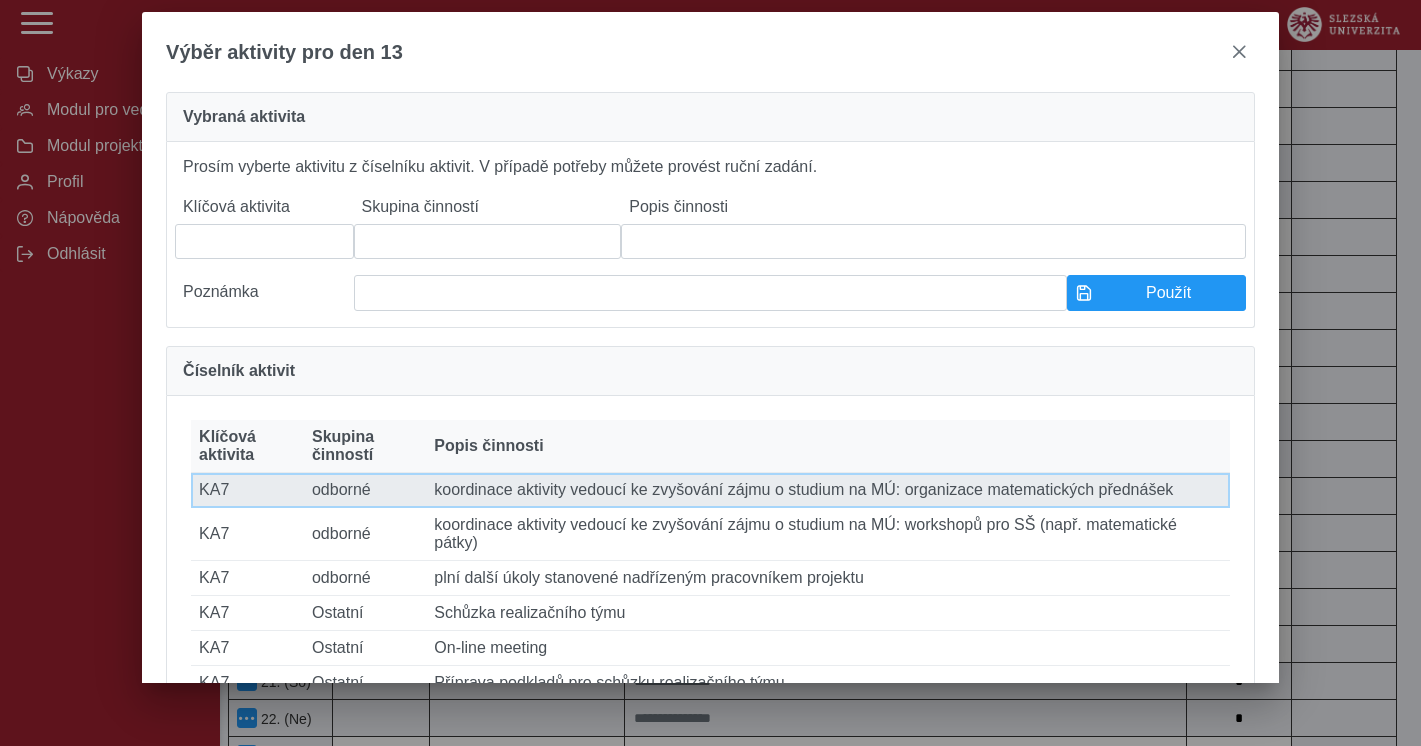 click on "Popis činnosti koordinace aktivity vedoucí ke zvyšování zájmu o studium na MÚ: organizace matematických přednášek" at bounding box center (828, 490) 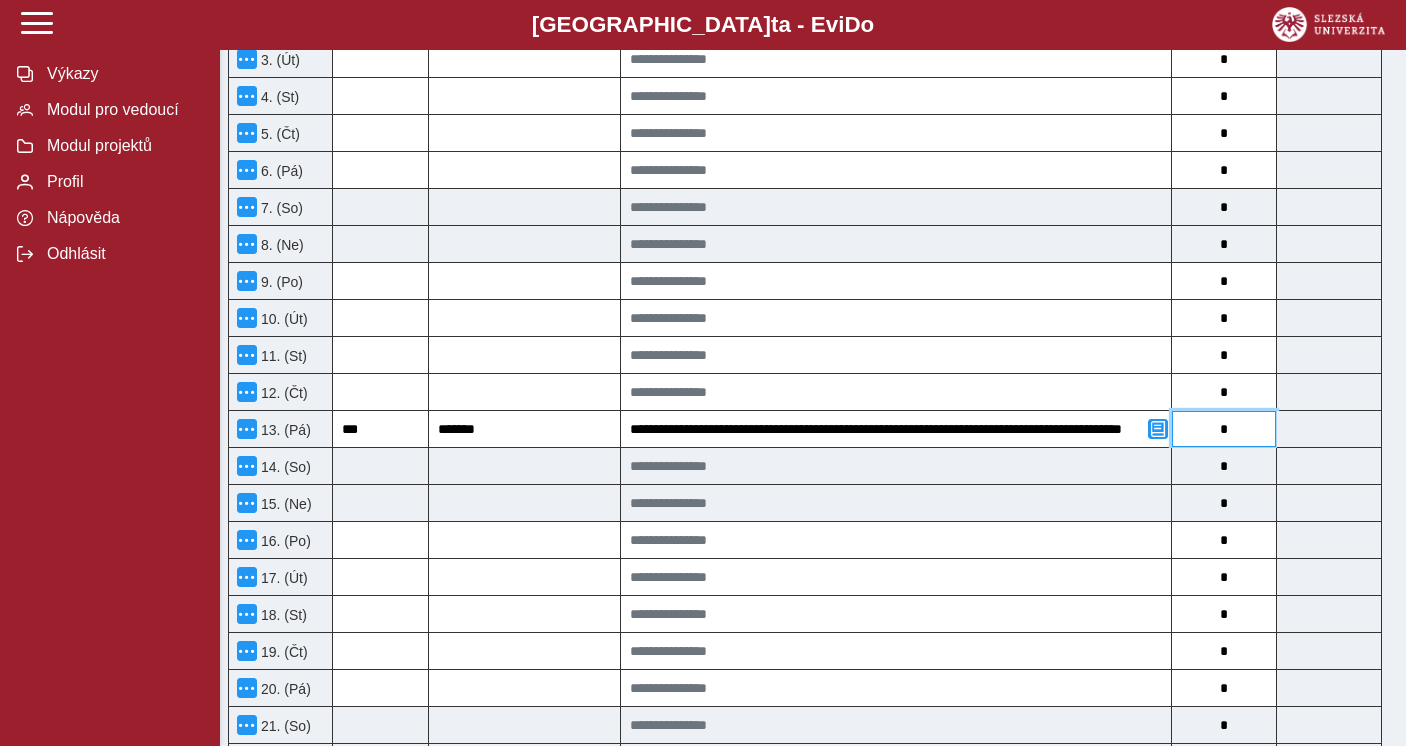 click on "*" at bounding box center [1224, 429] 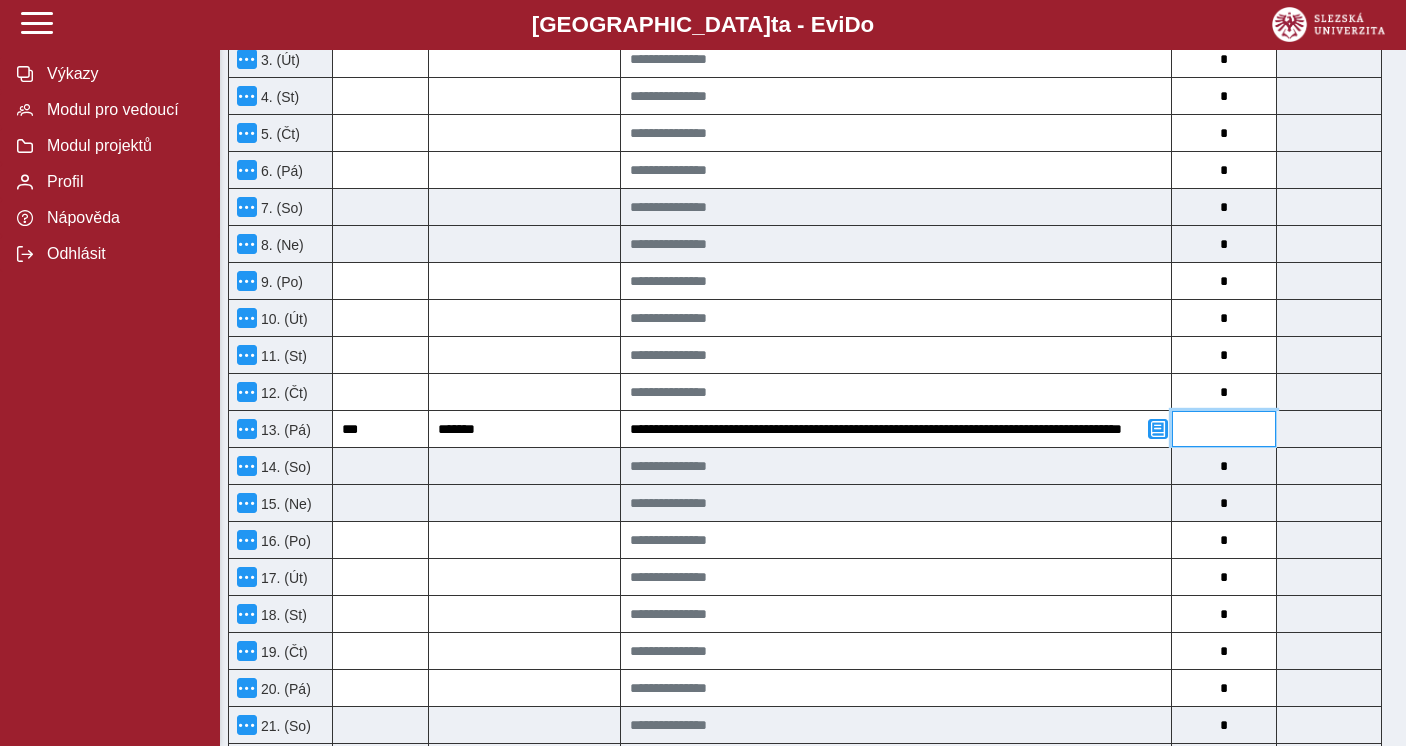 type on "*" 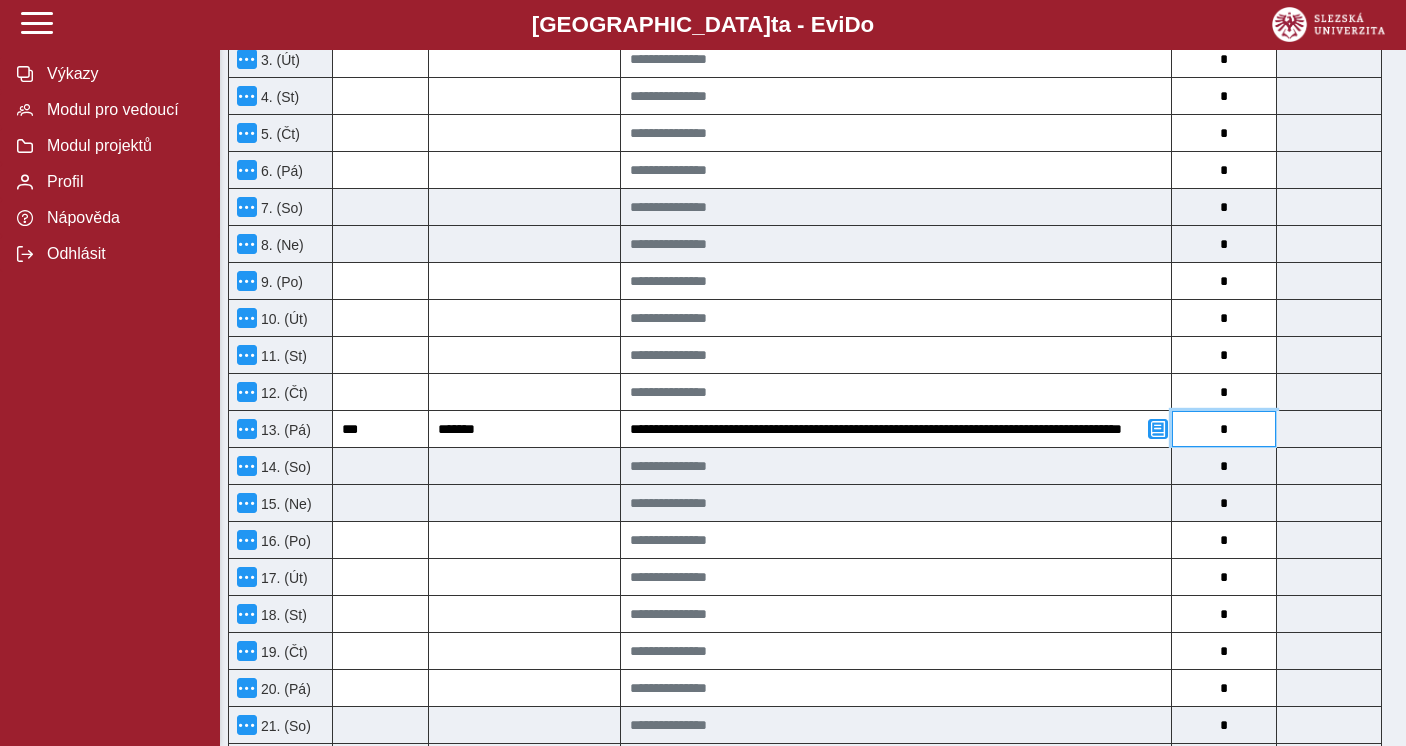type on "*" 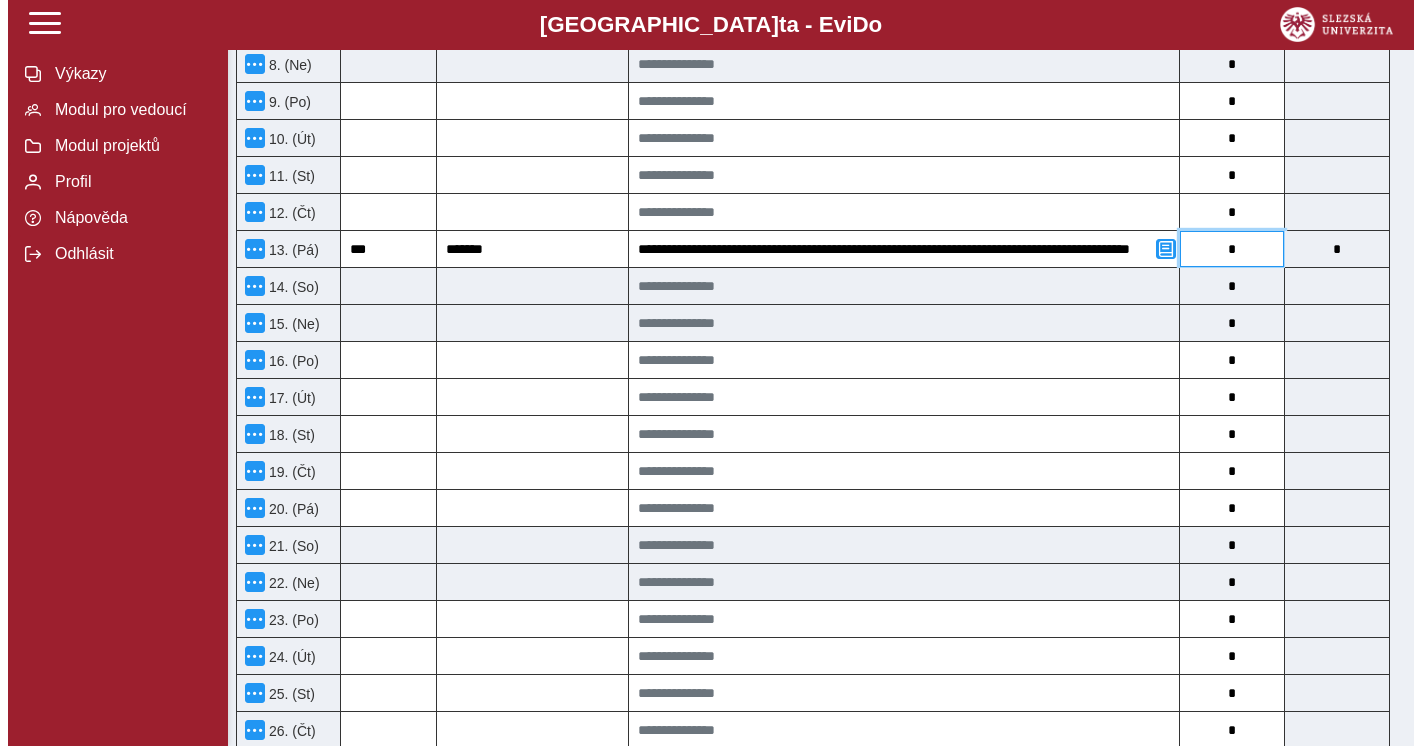 scroll, scrollTop: 1006, scrollLeft: 0, axis: vertical 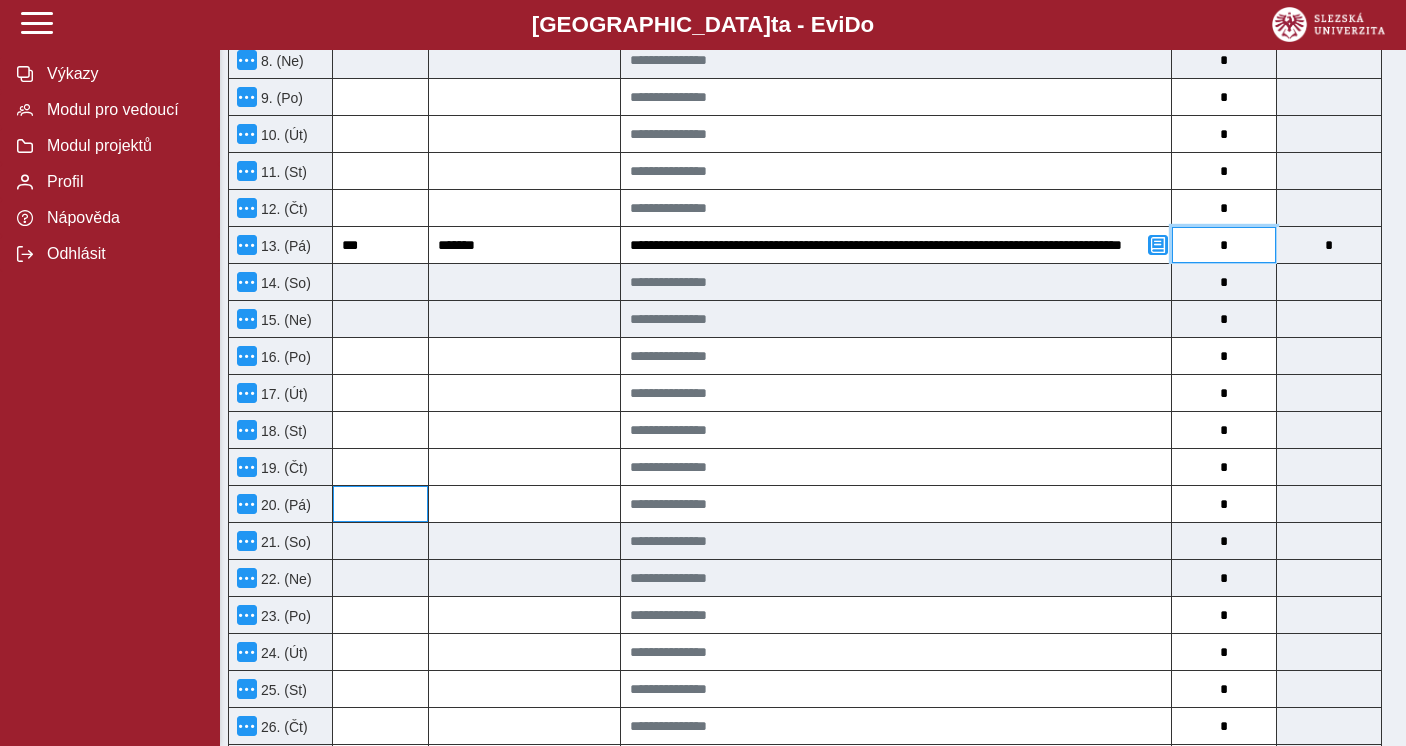 type on "*" 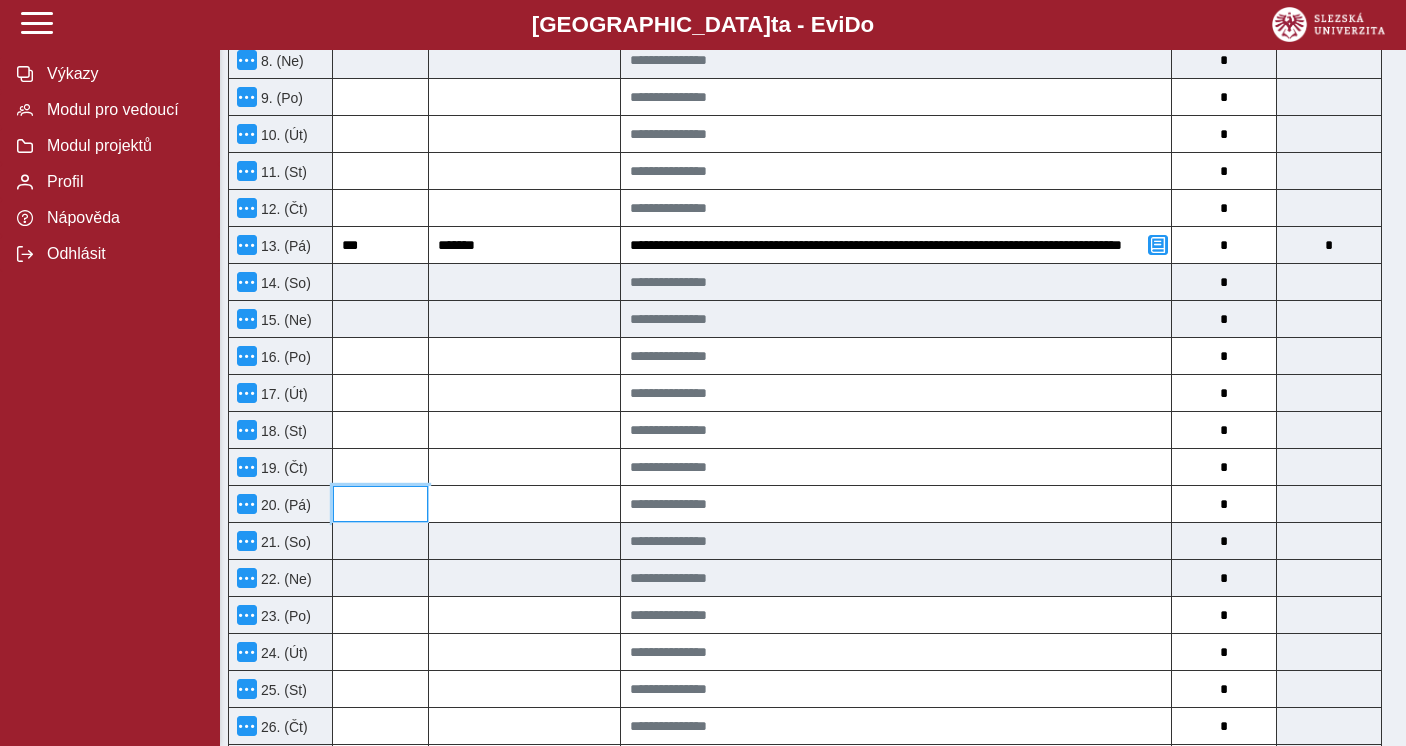 click at bounding box center [380, 504] 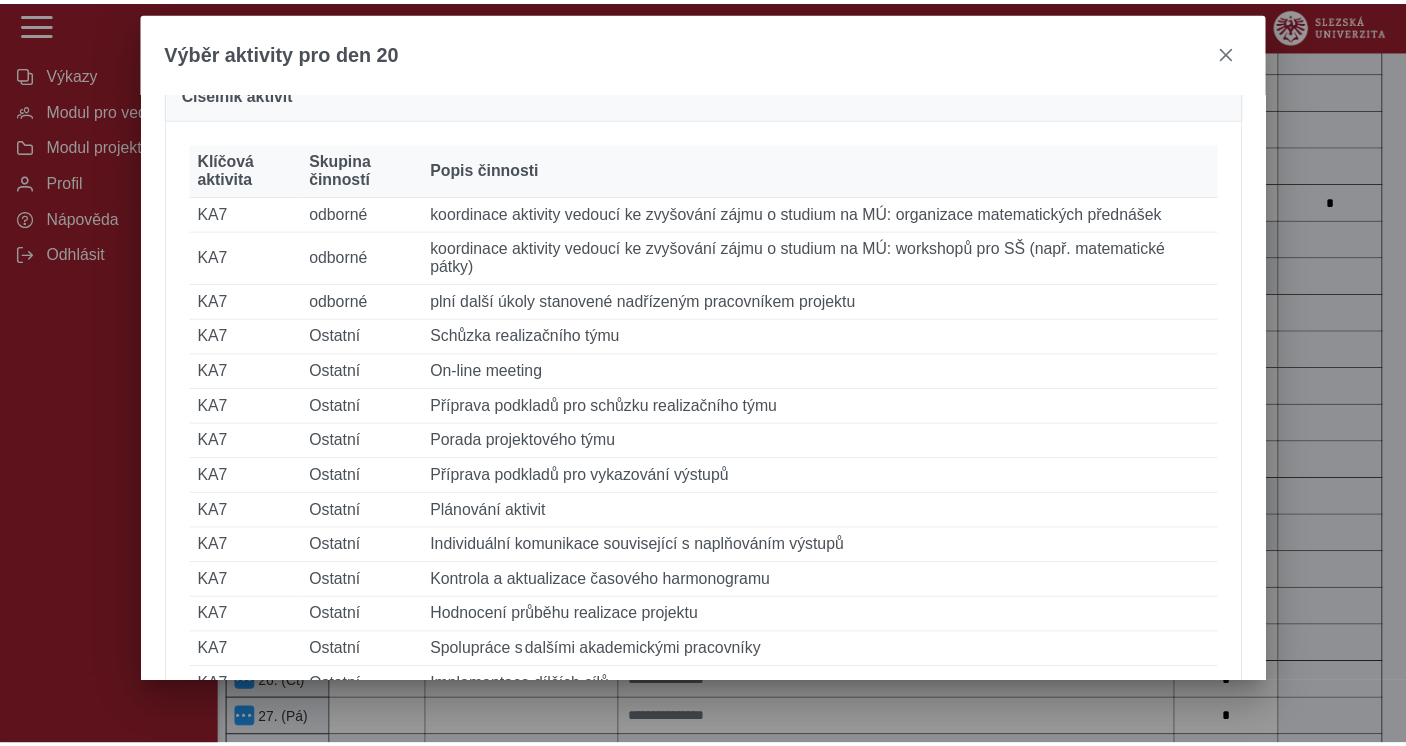 scroll, scrollTop: 279, scrollLeft: 0, axis: vertical 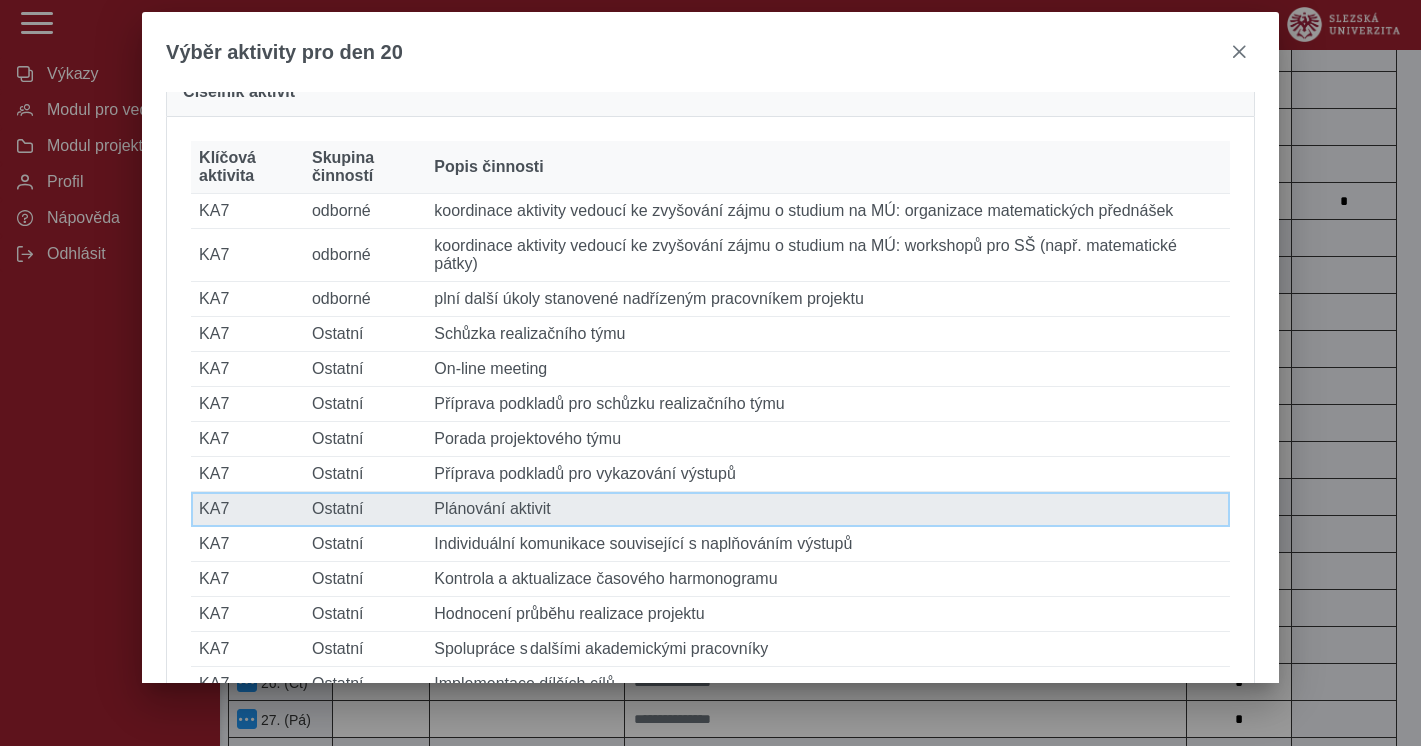 click on "Popis činnosti Plánování aktivit" at bounding box center (828, 509) 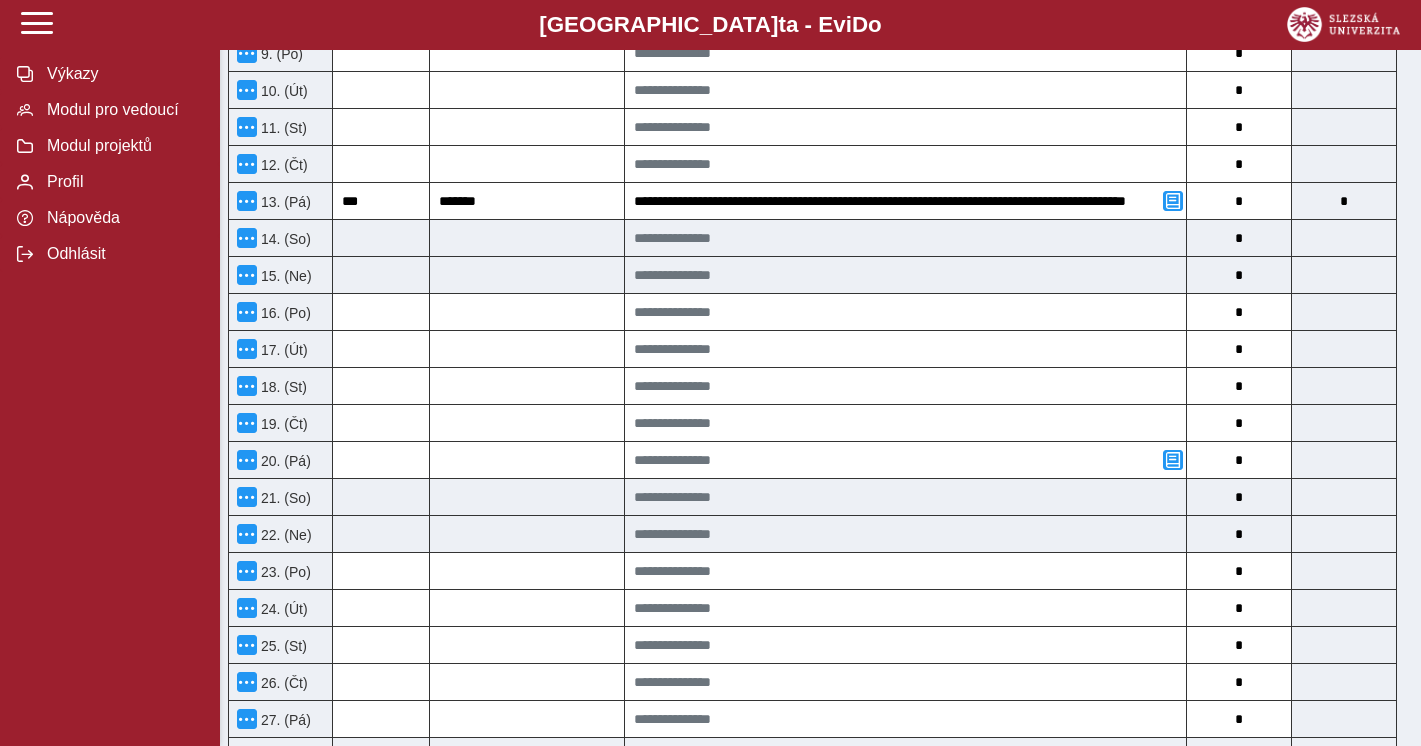 type on "***" 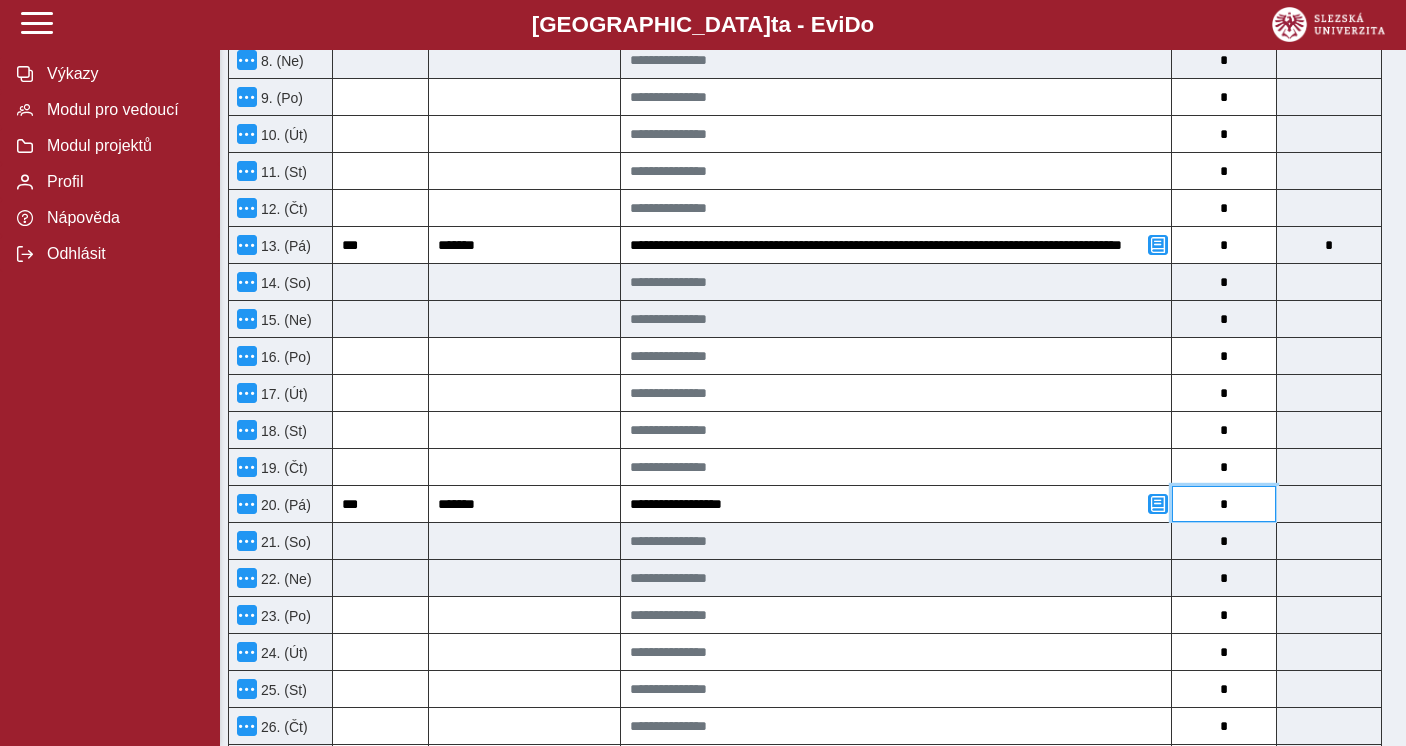 click on "*" at bounding box center (1224, 504) 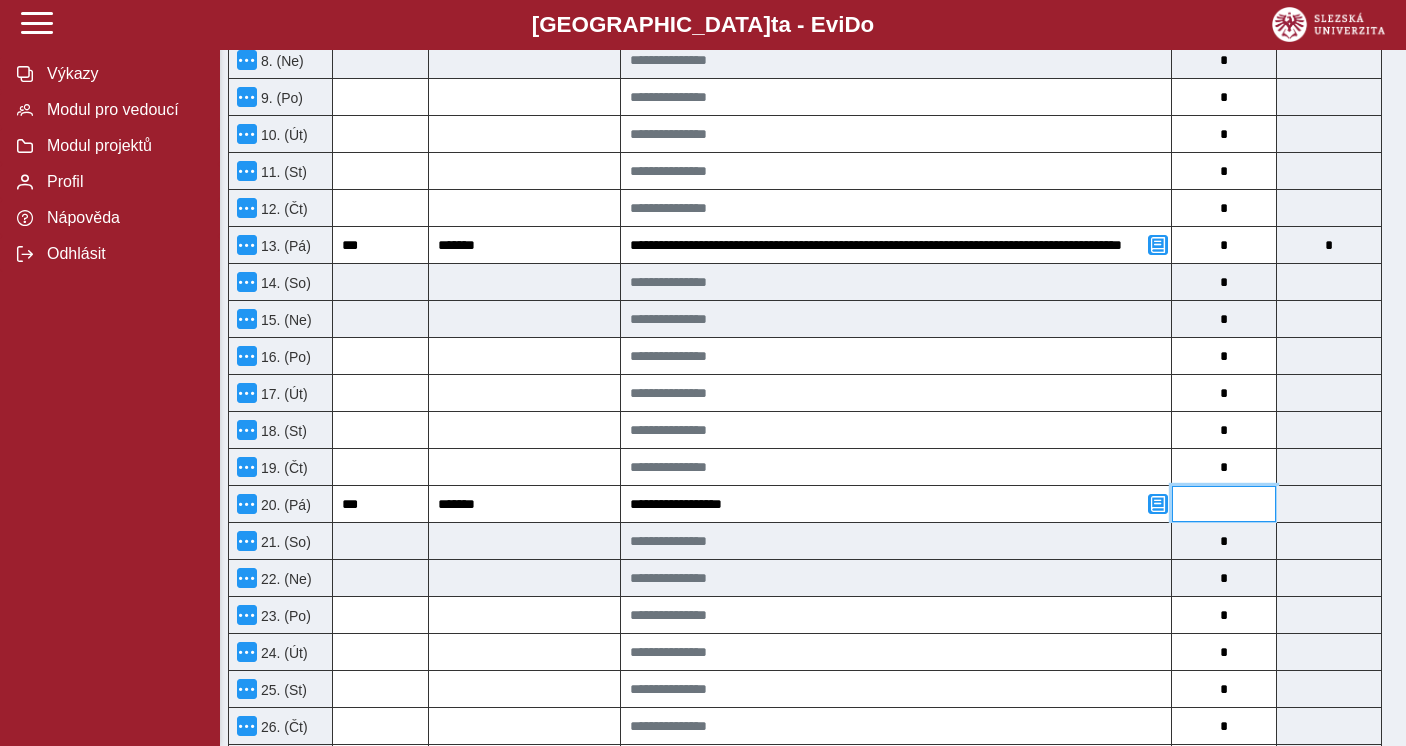 type on "*" 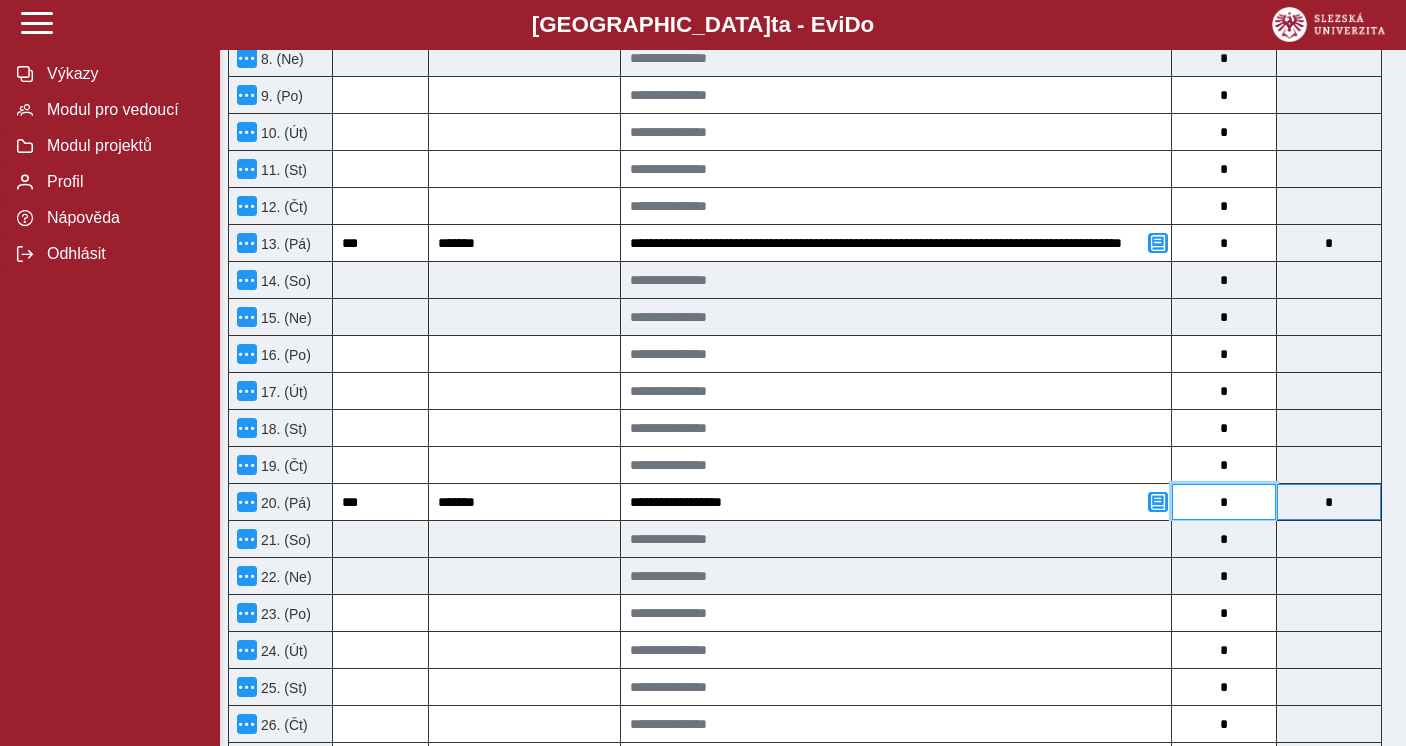 scroll, scrollTop: 1011, scrollLeft: 0, axis: vertical 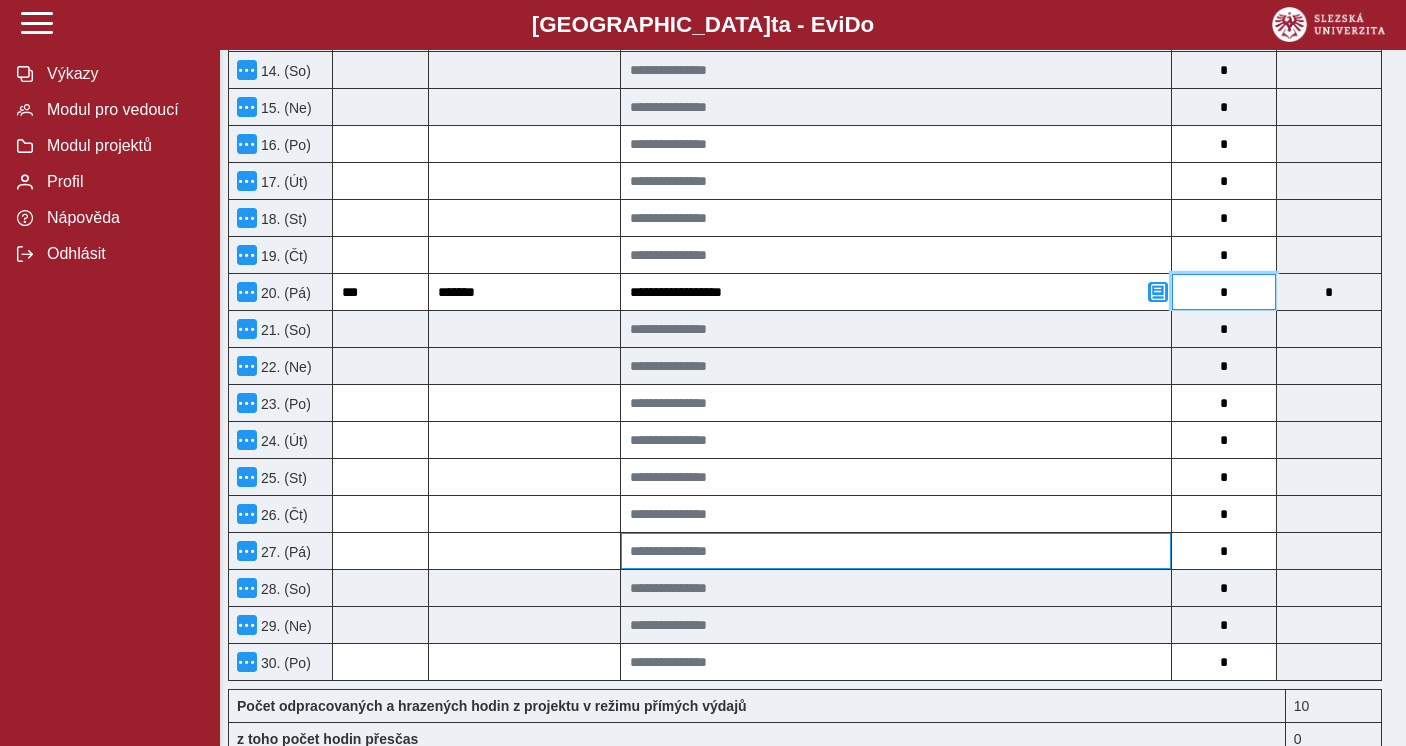 type on "*" 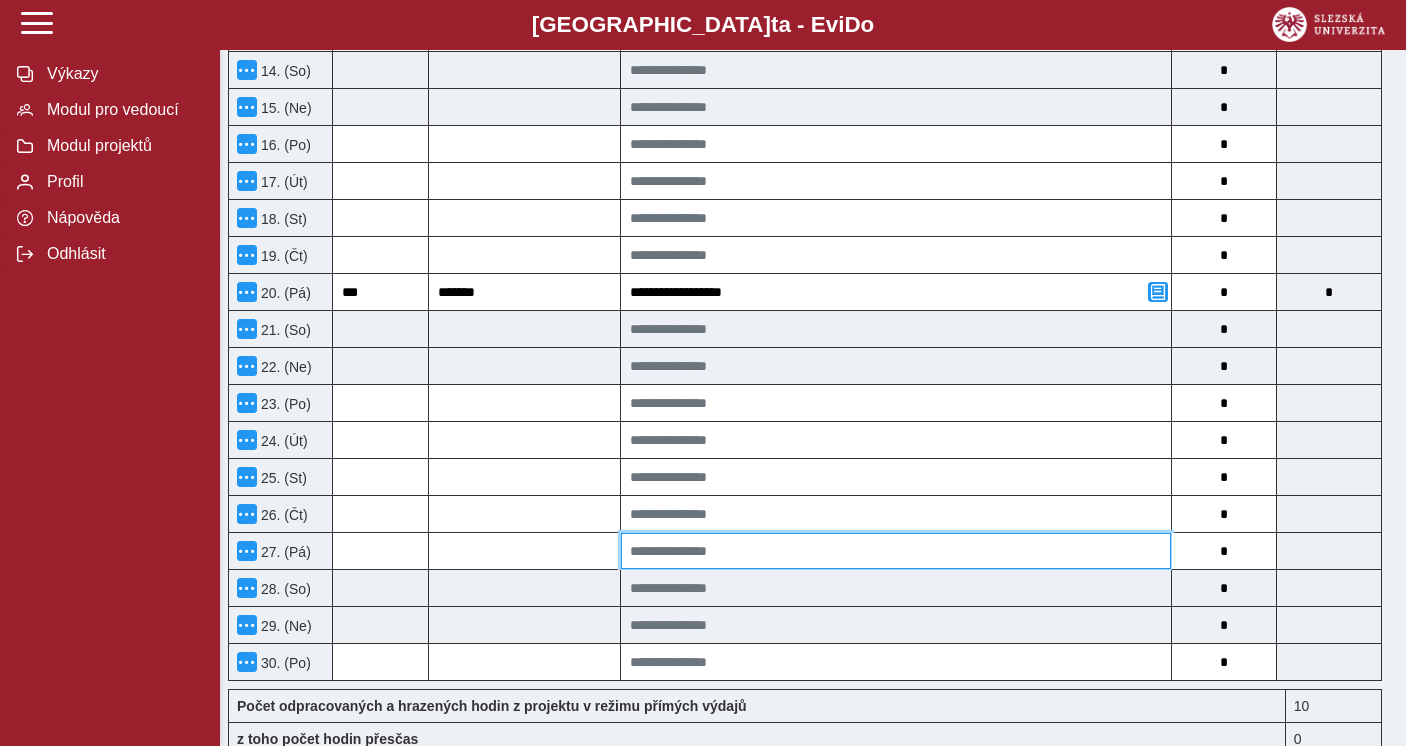 click at bounding box center (896, 551) 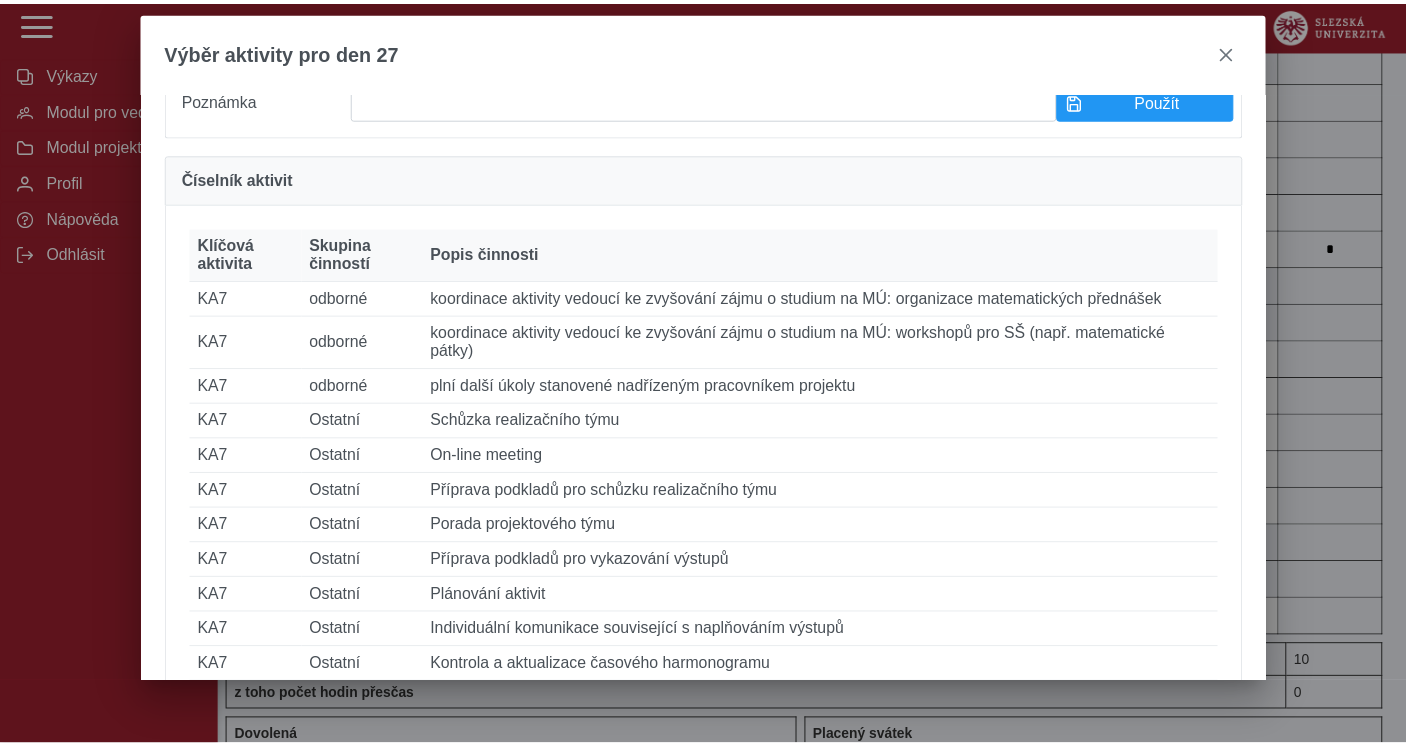 scroll, scrollTop: 132, scrollLeft: 0, axis: vertical 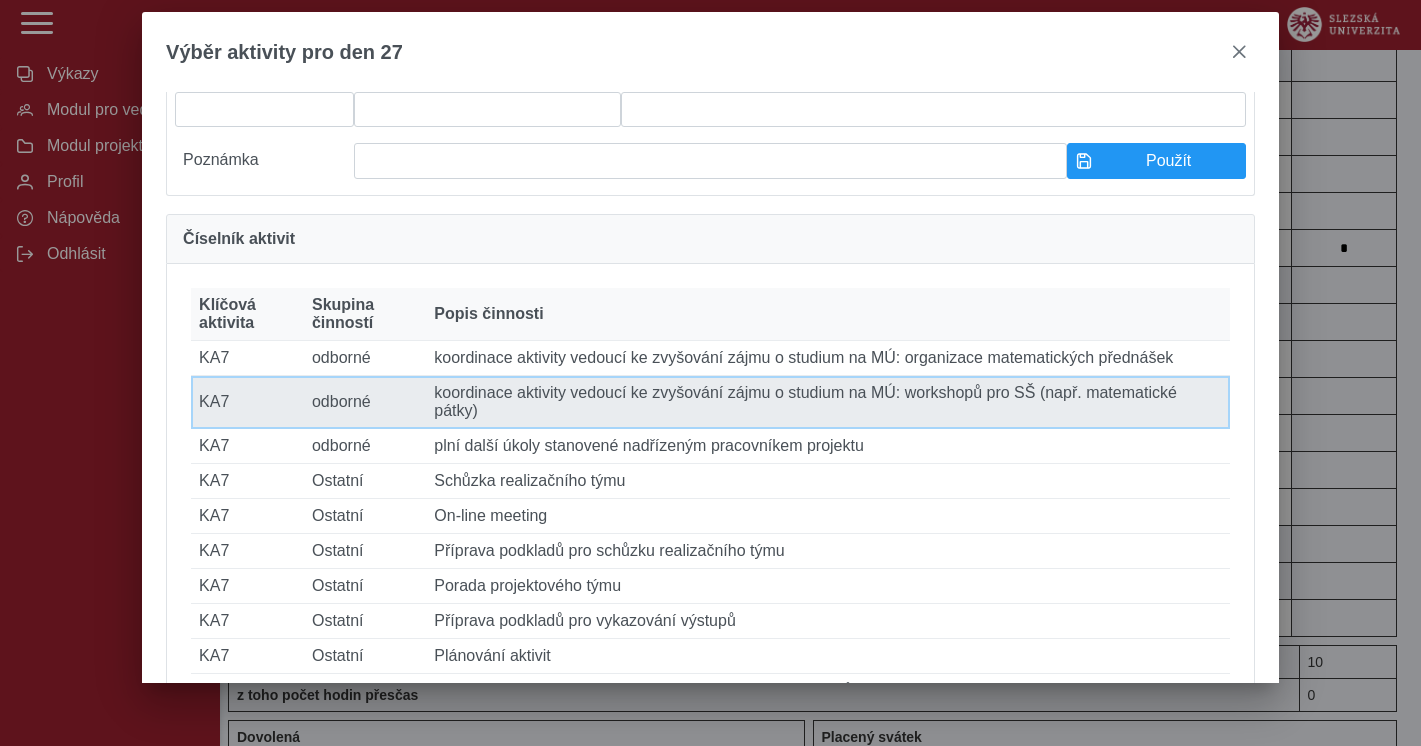 click on "Popis činnosti koordinace aktivity vedoucí ke zvyšování zájmu o studium na MÚ: workshopů pro SŠ (např. matematické pátky)" at bounding box center (828, 402) 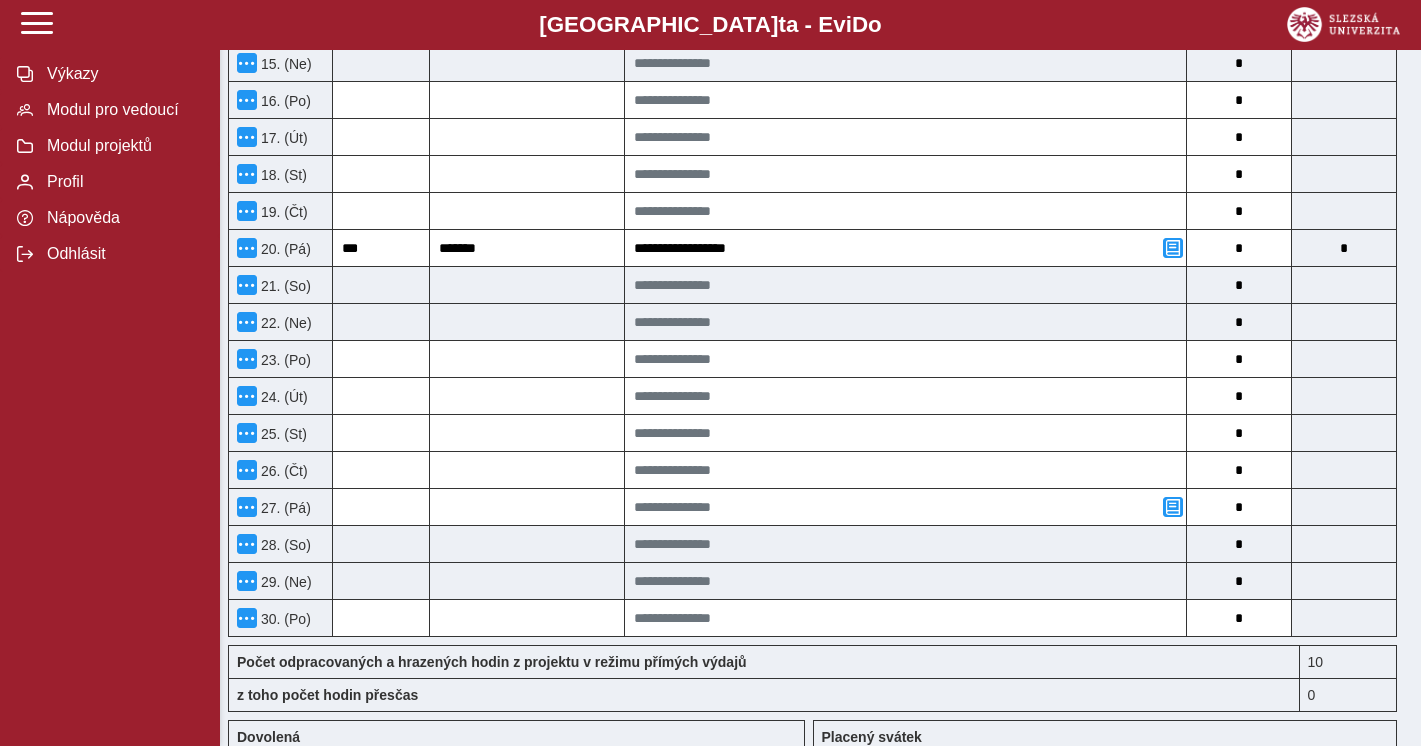 type on "***" 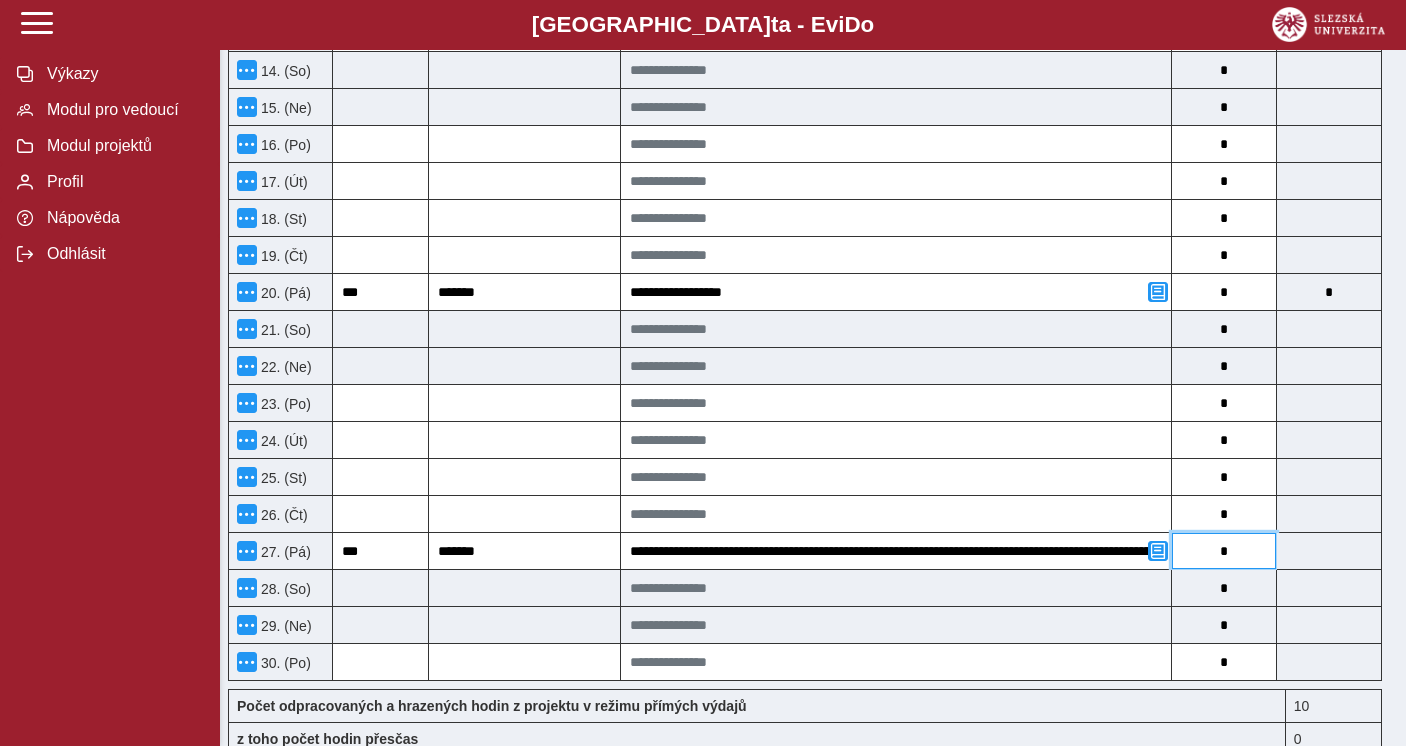 click on "*" at bounding box center [1224, 551] 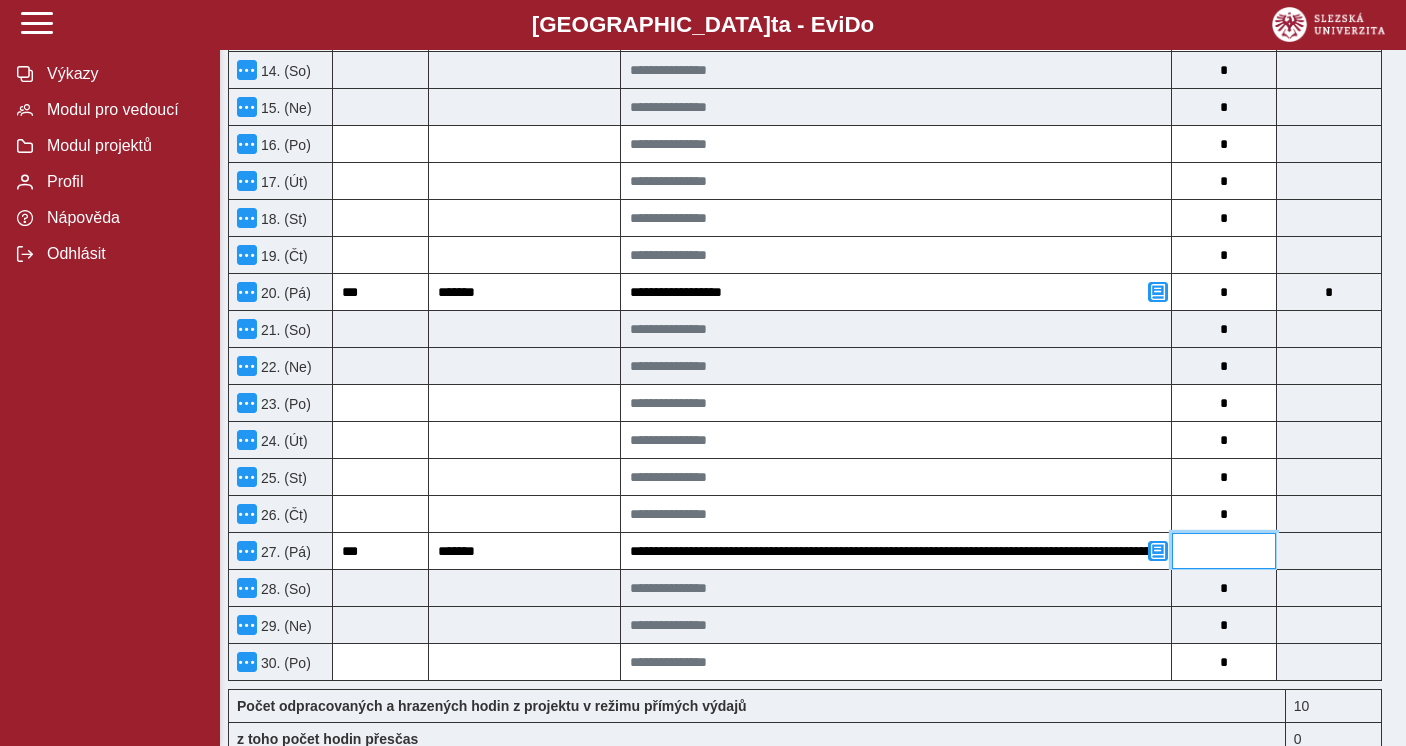 type on "*" 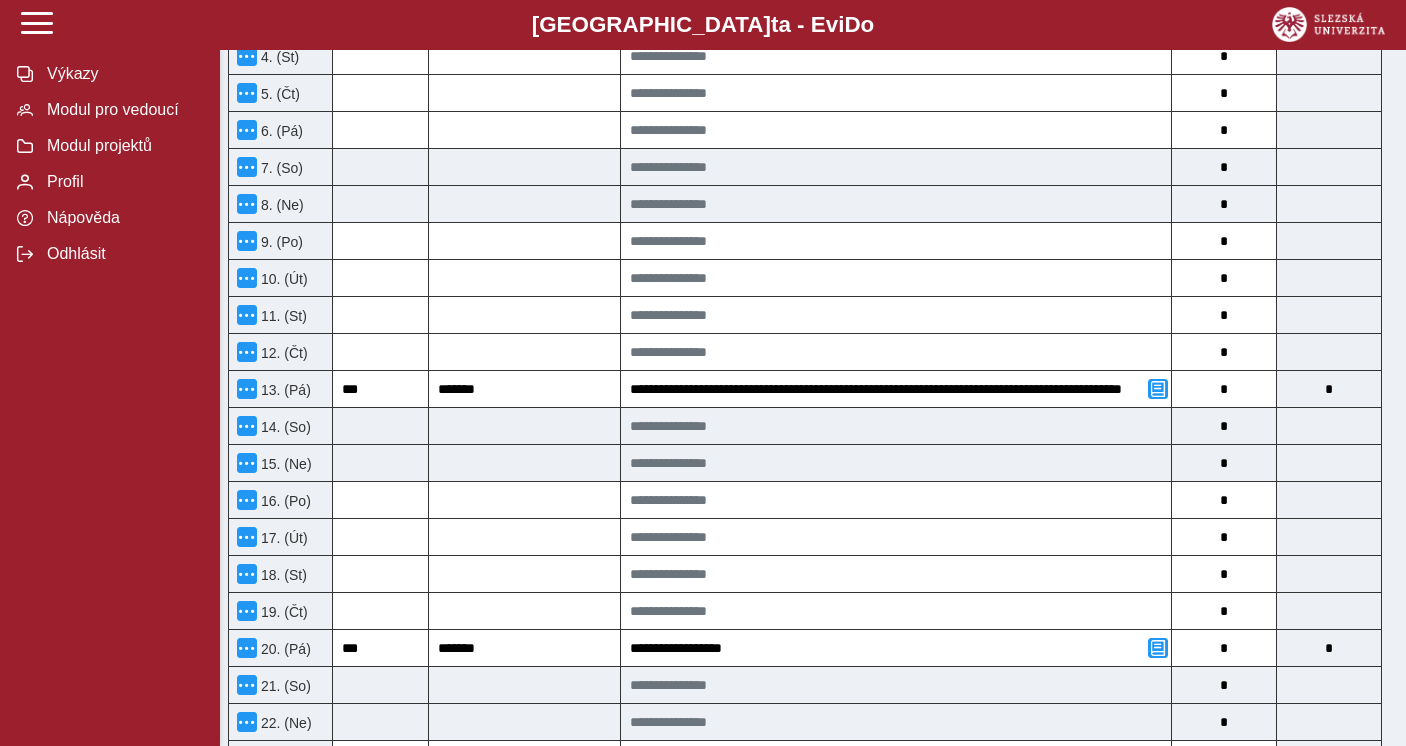 scroll, scrollTop: 854, scrollLeft: 0, axis: vertical 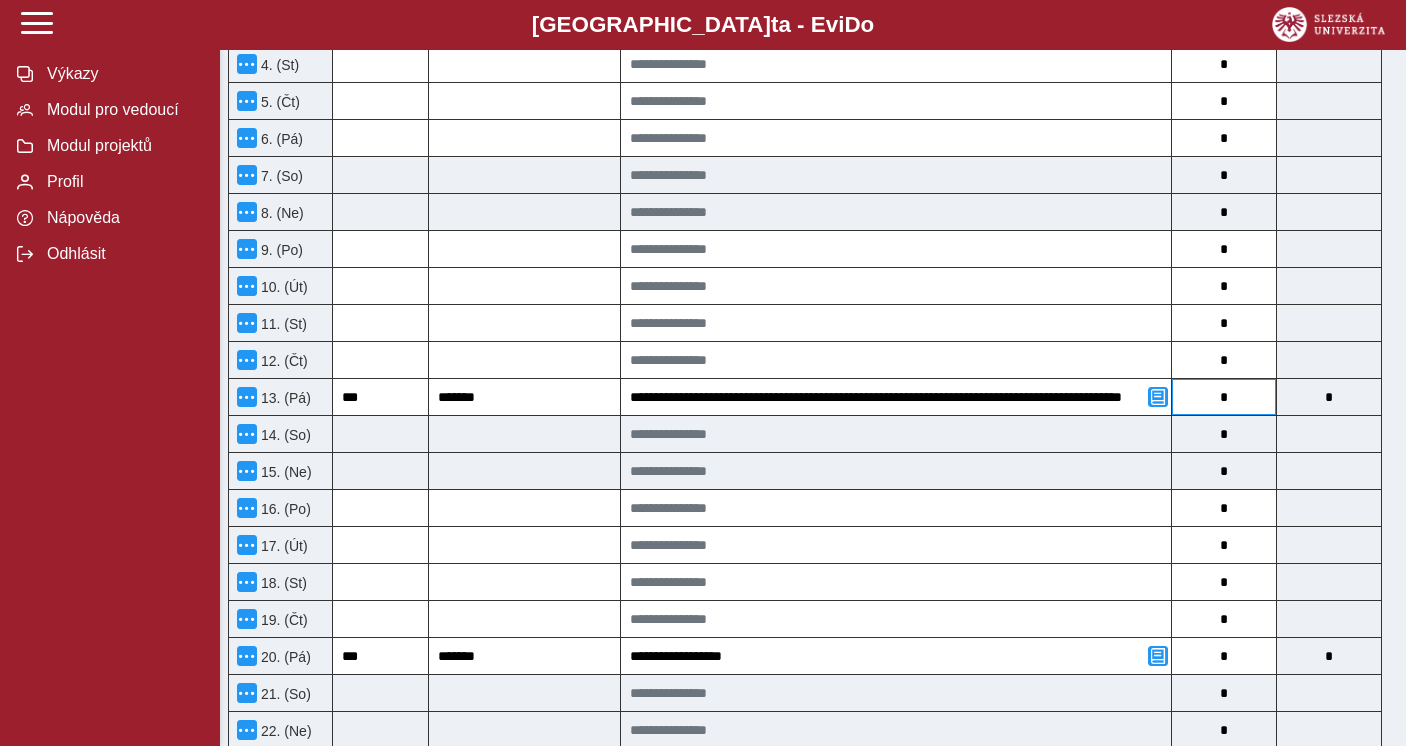 type on "*" 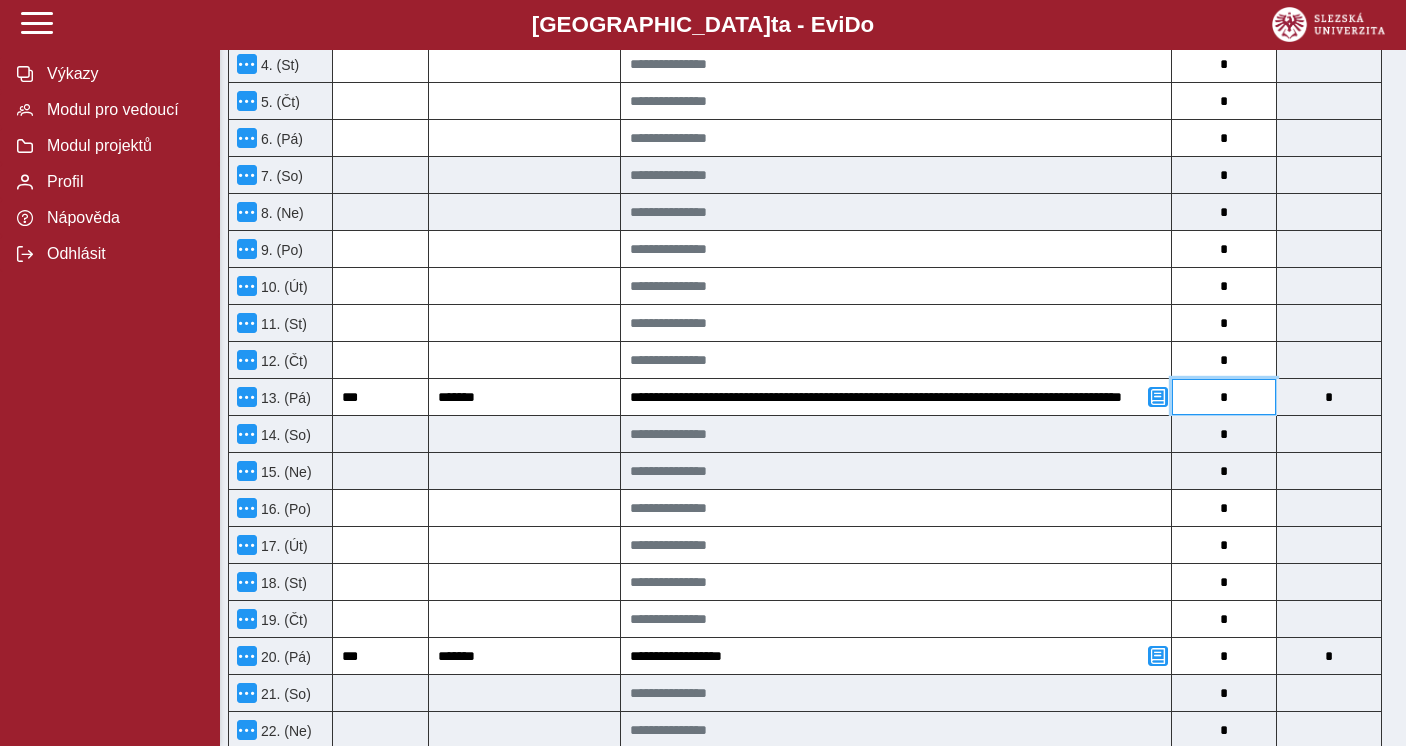 click on "*" at bounding box center (1224, 397) 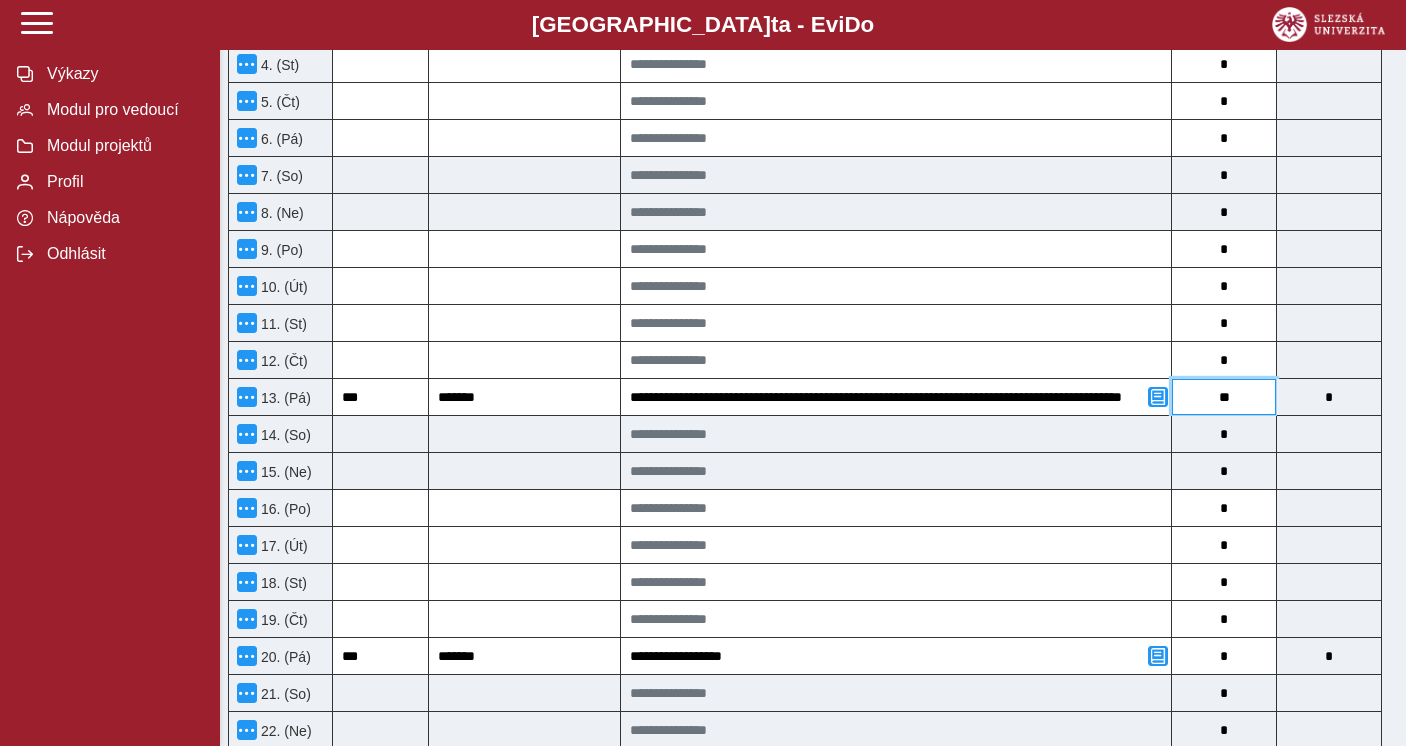 type on "***" 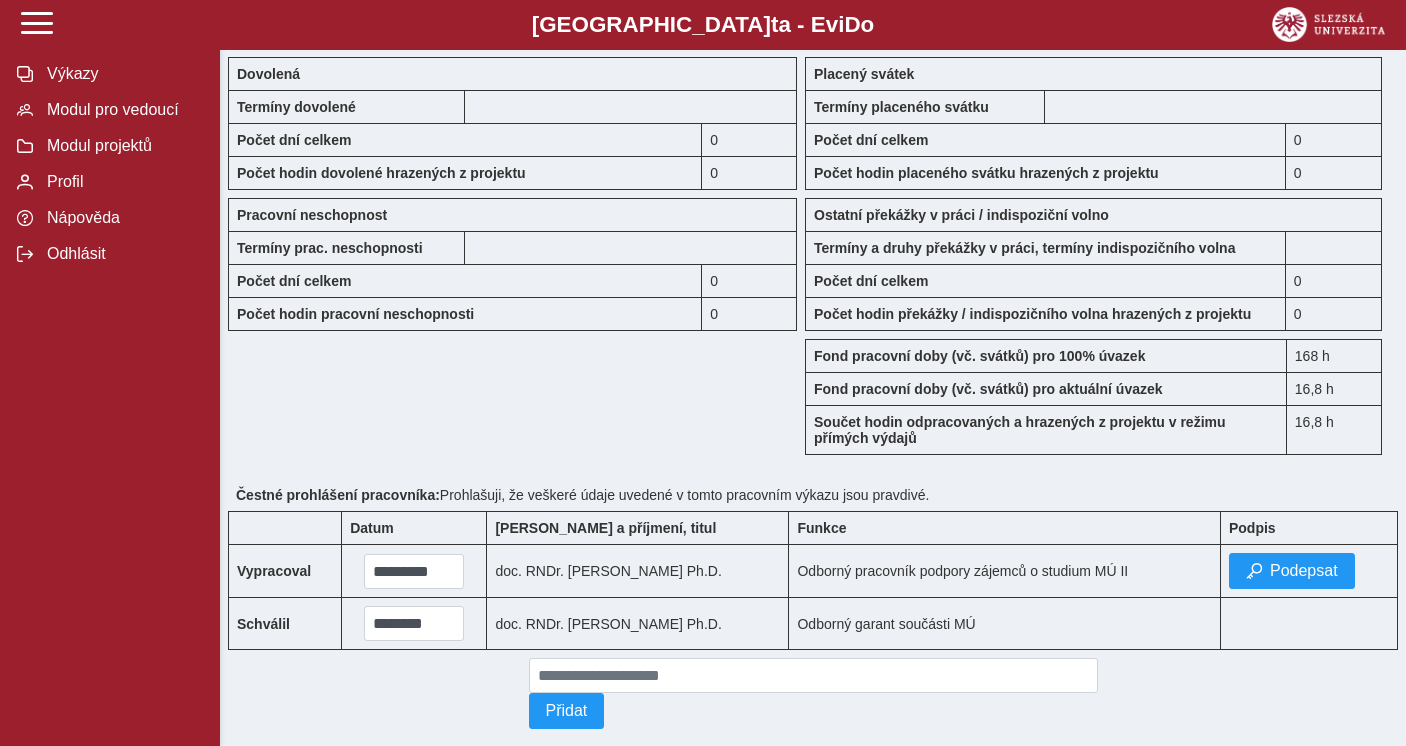 scroll, scrollTop: 1929, scrollLeft: 0, axis: vertical 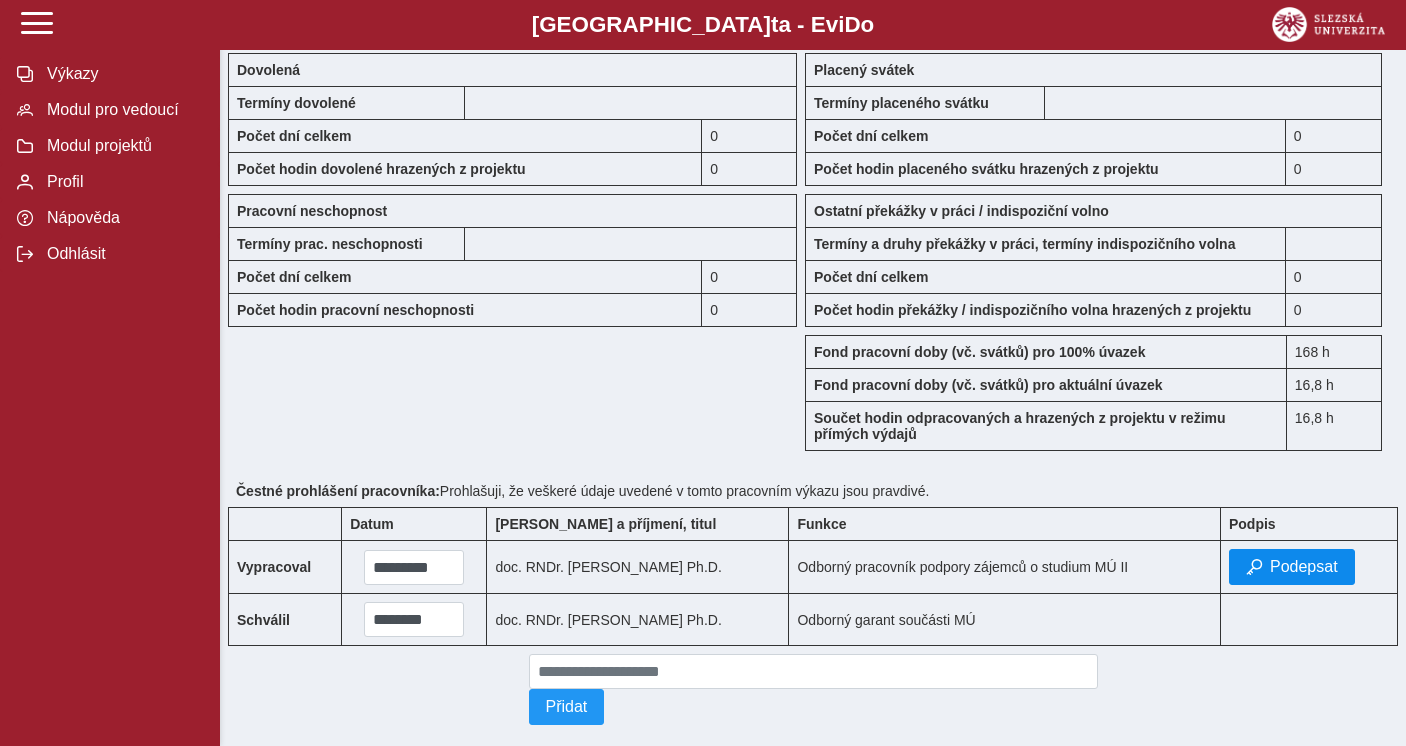 type on "***" 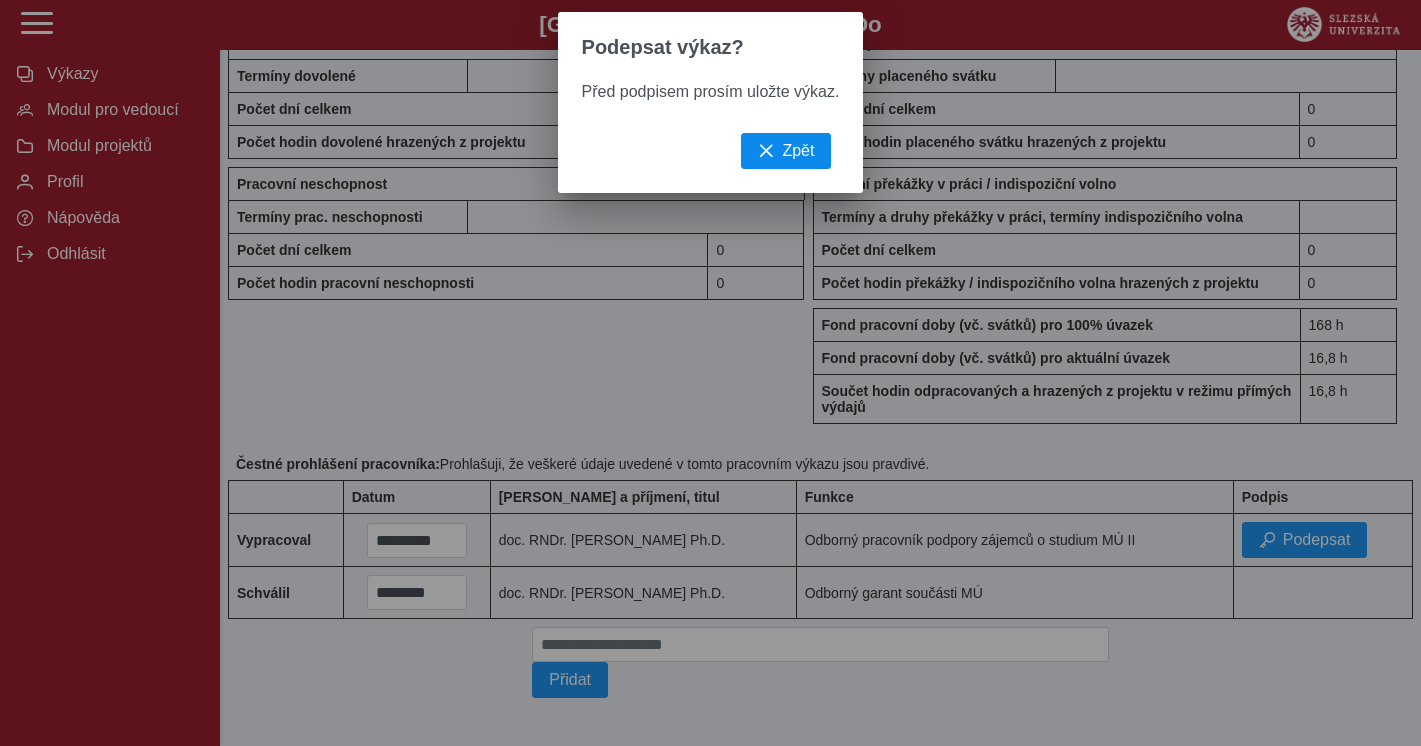 click on "Zpět" at bounding box center [798, 151] 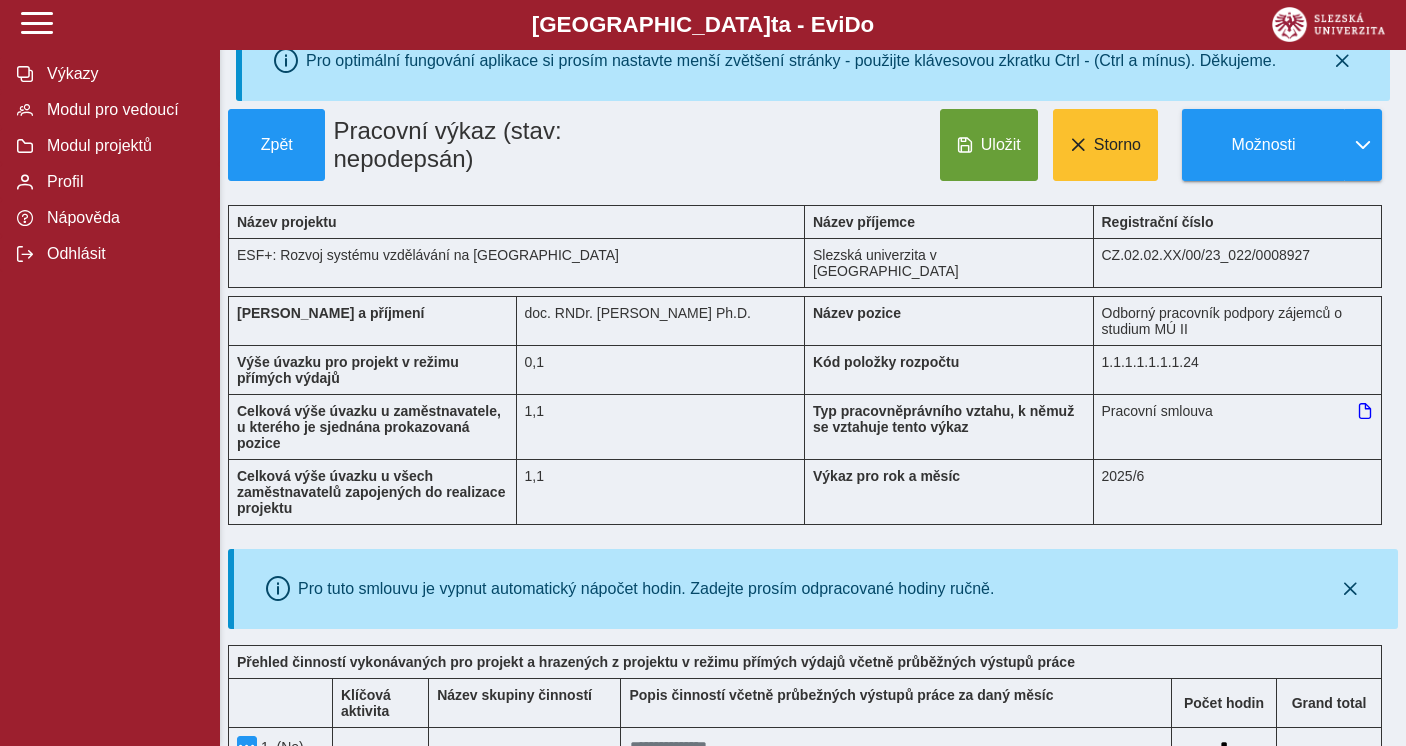 scroll, scrollTop: 50, scrollLeft: 0, axis: vertical 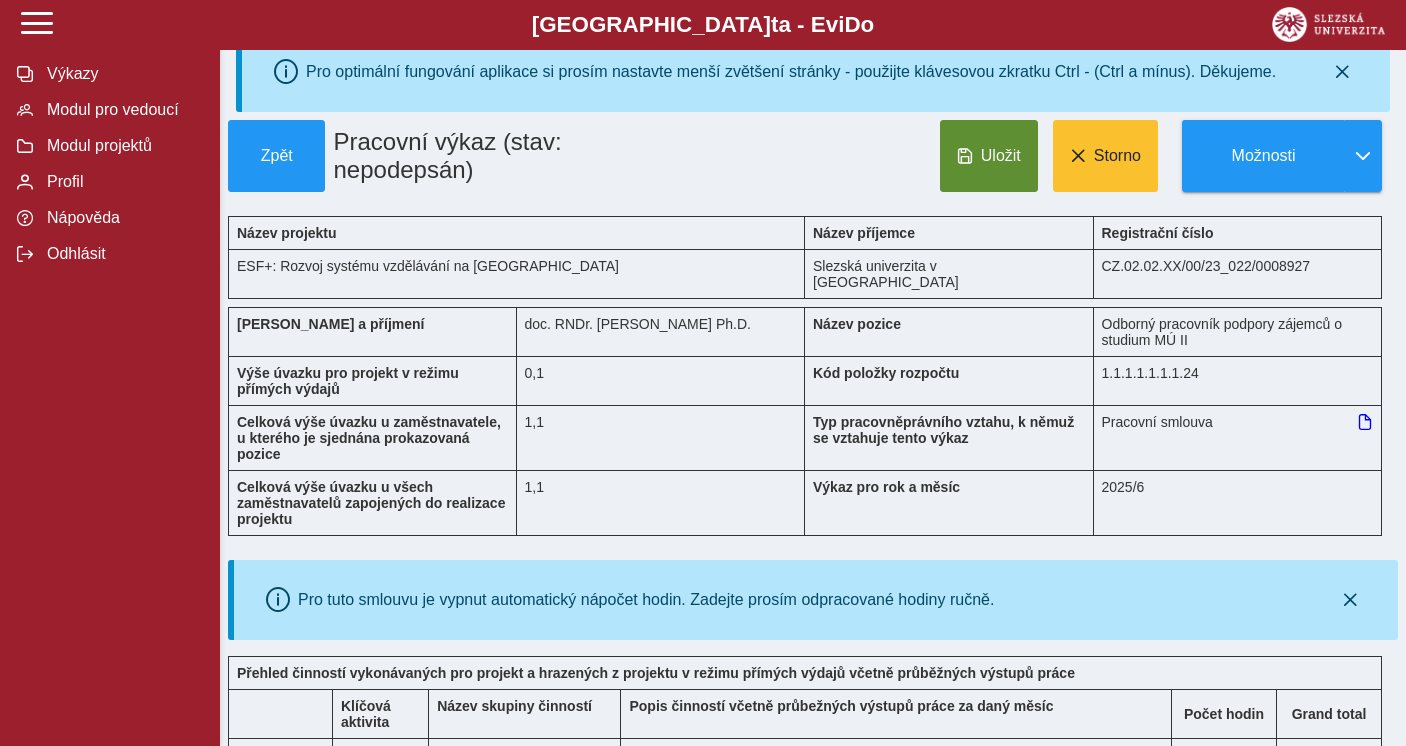click on "Uložit" at bounding box center (989, 156) 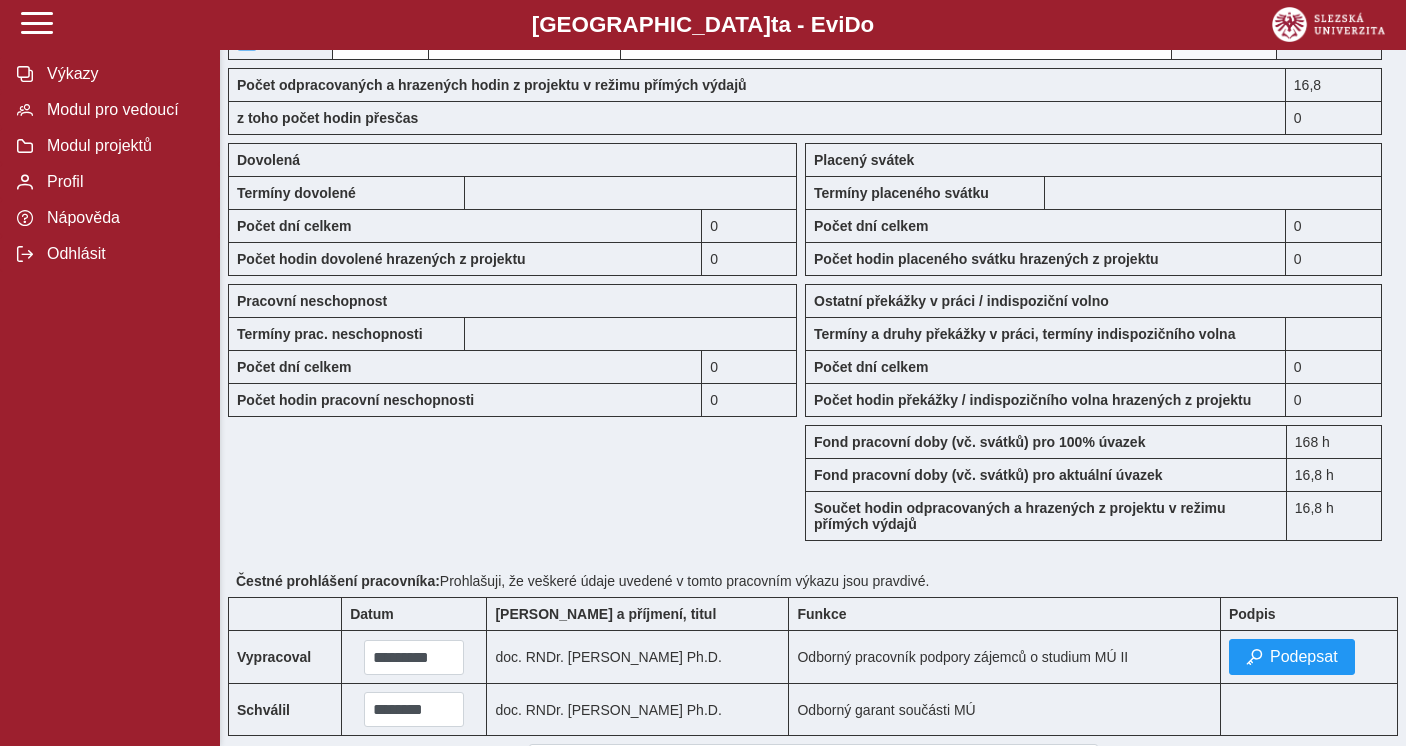 scroll, scrollTop: 1831, scrollLeft: 0, axis: vertical 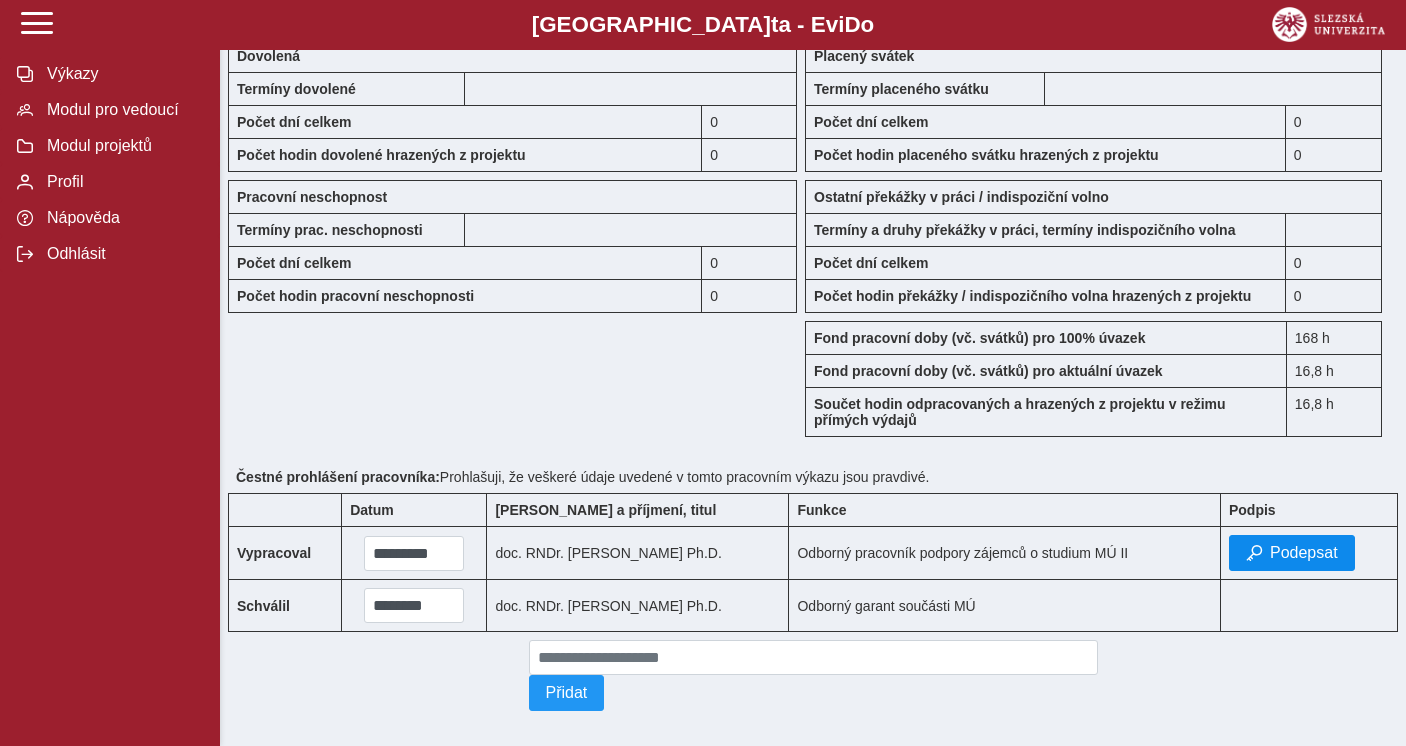 click on "Podepsat" at bounding box center [1304, 553] 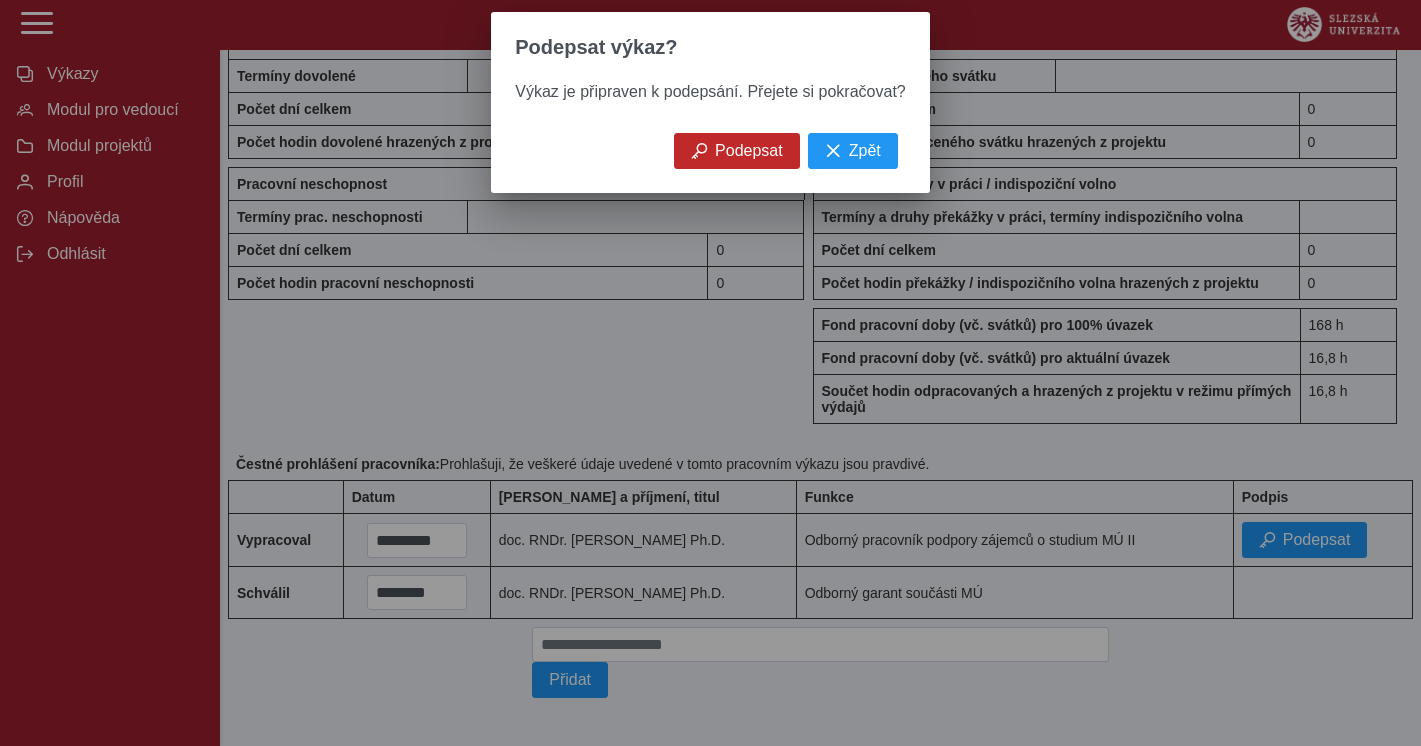 click on "Podepsat" at bounding box center (749, 151) 